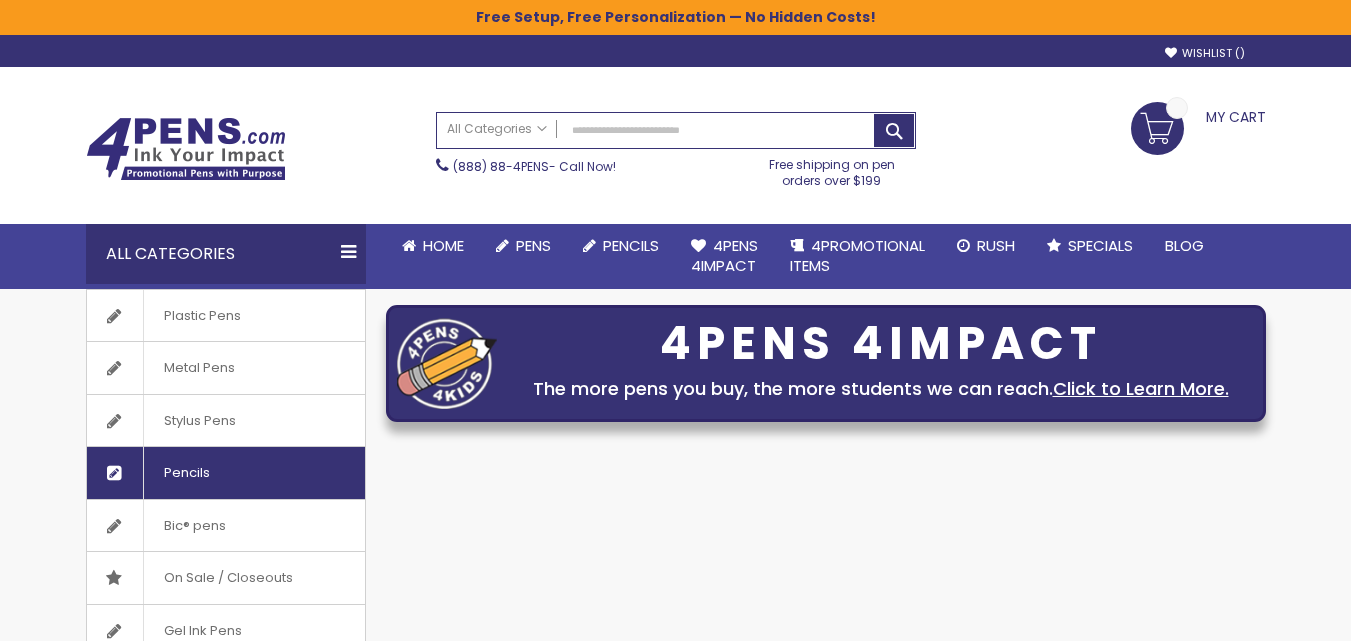 scroll, scrollTop: 0, scrollLeft: 0, axis: both 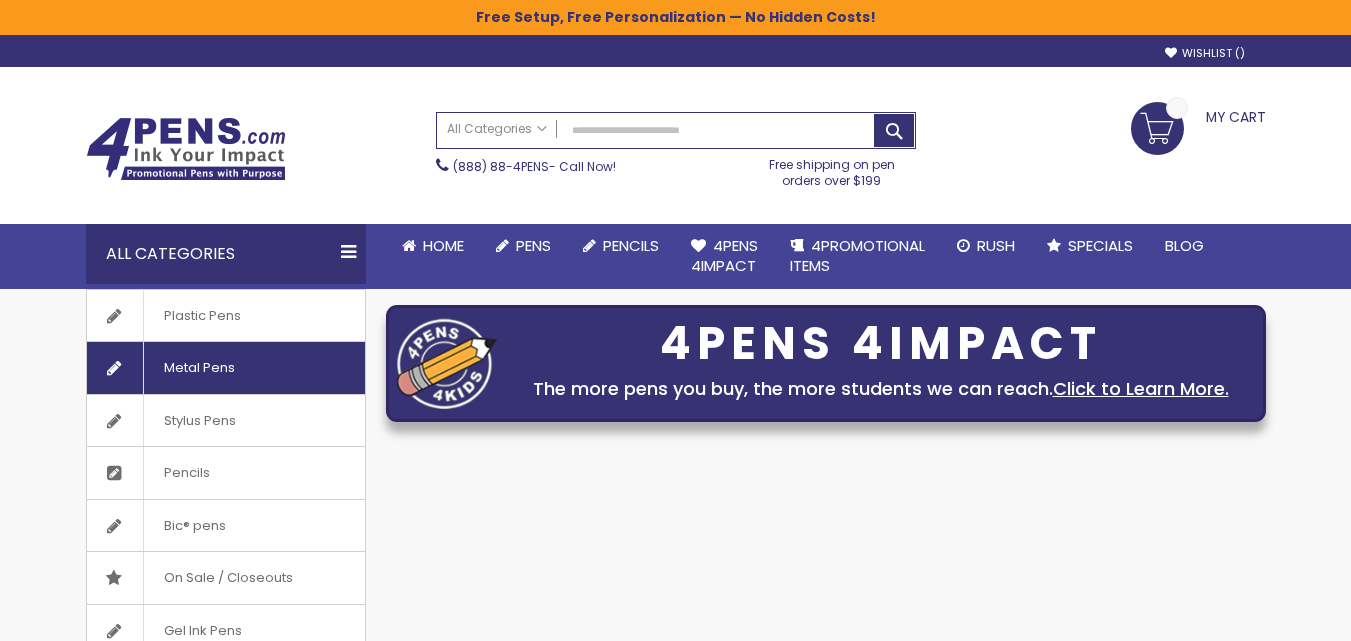click on "Metal Pens" 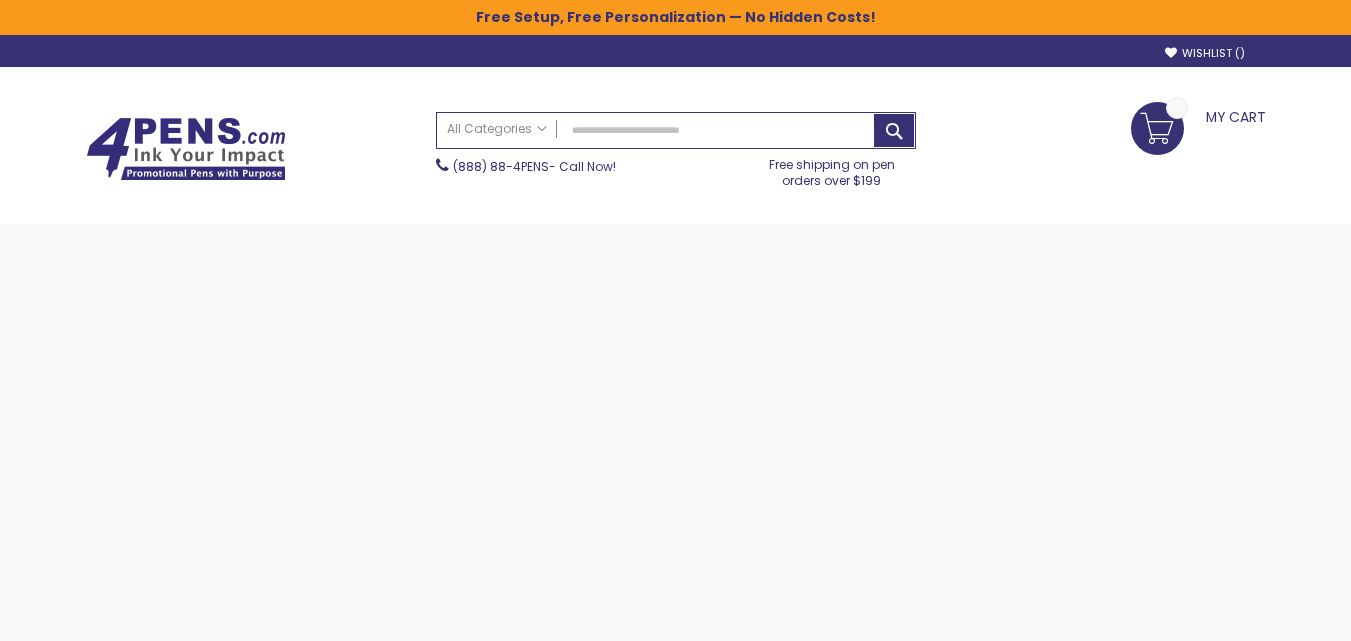scroll, scrollTop: 0, scrollLeft: 0, axis: both 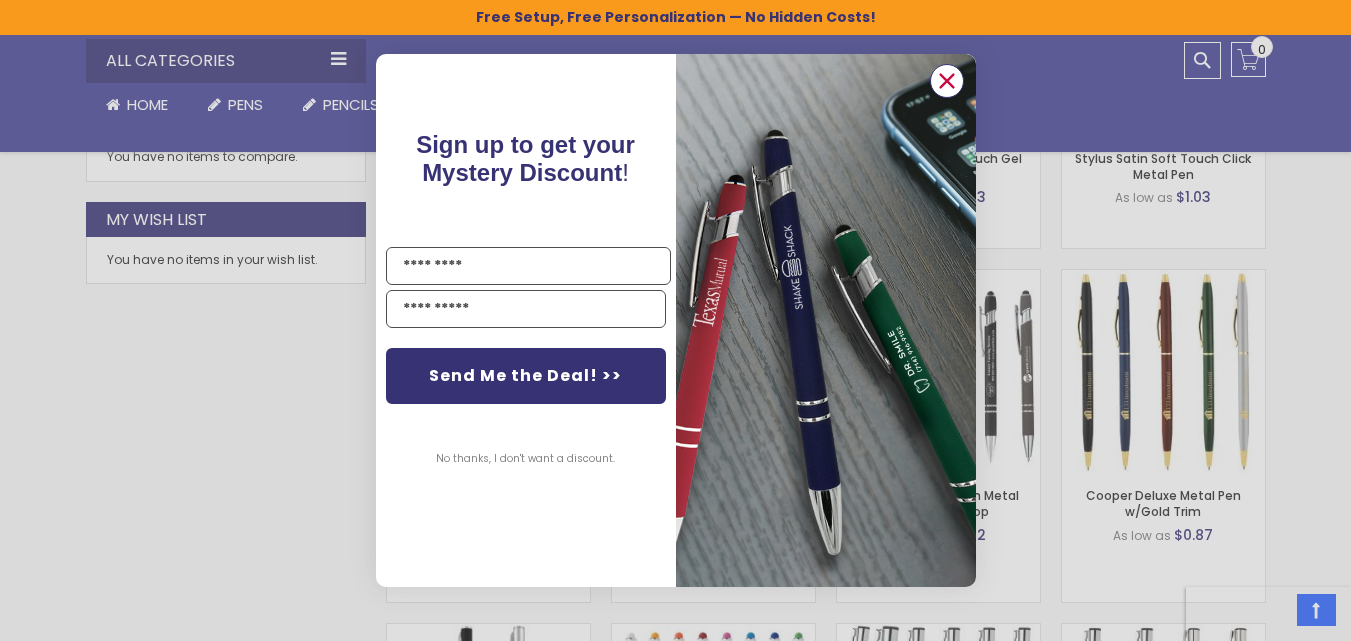 click 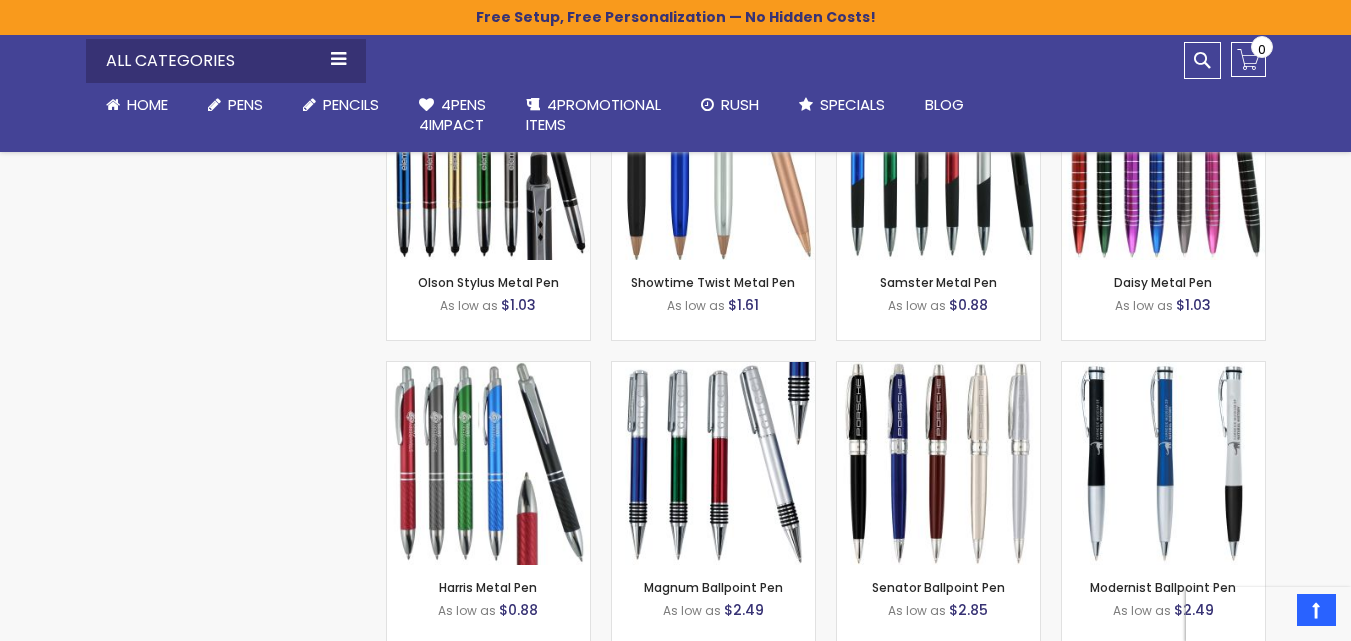 scroll, scrollTop: 3200, scrollLeft: 0, axis: vertical 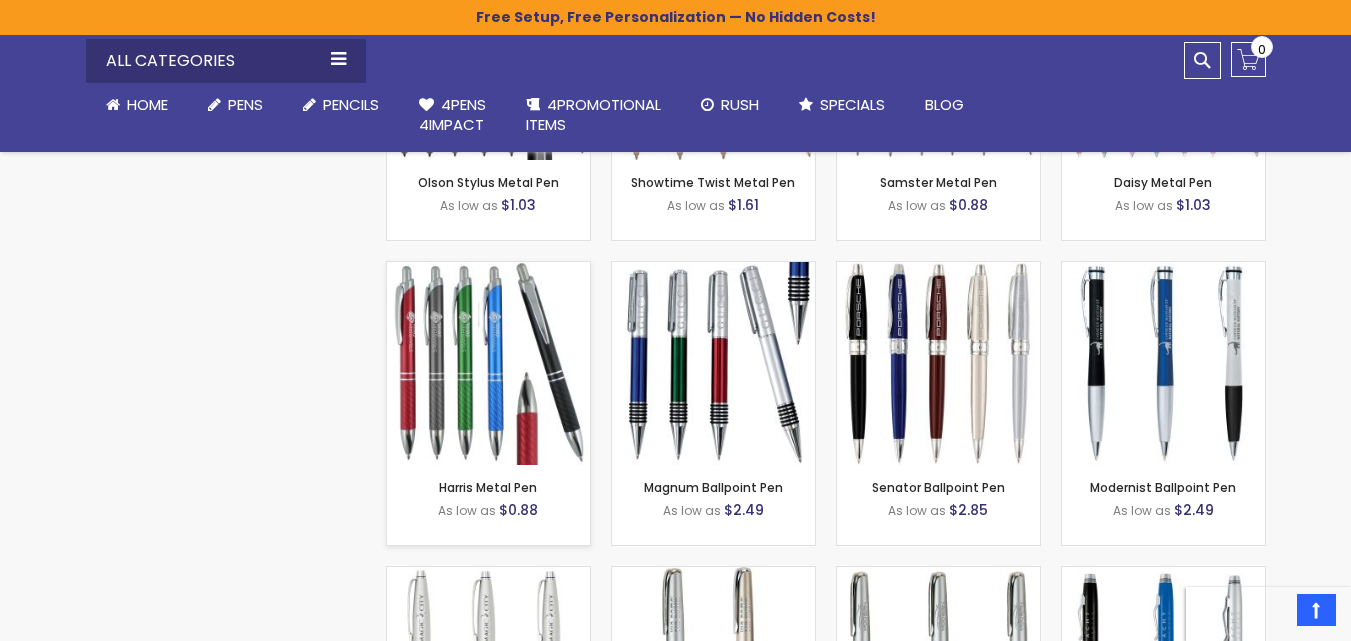 click at bounding box center (488, 363) 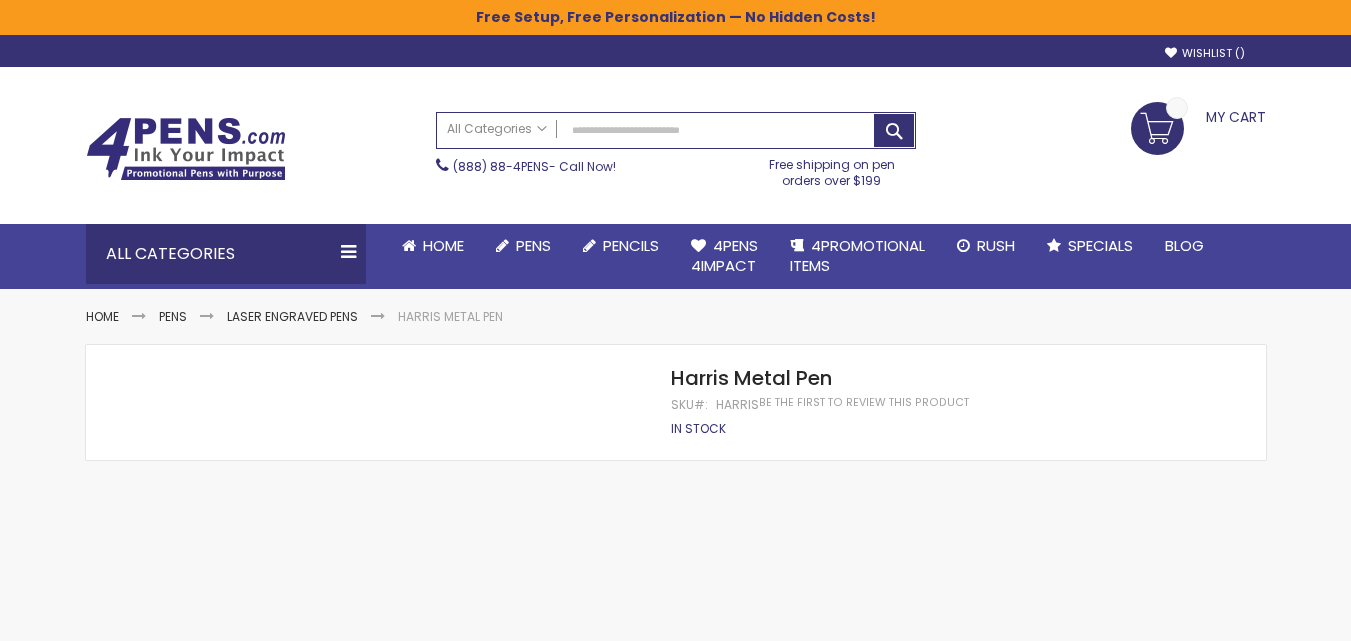 scroll, scrollTop: 0, scrollLeft: 0, axis: both 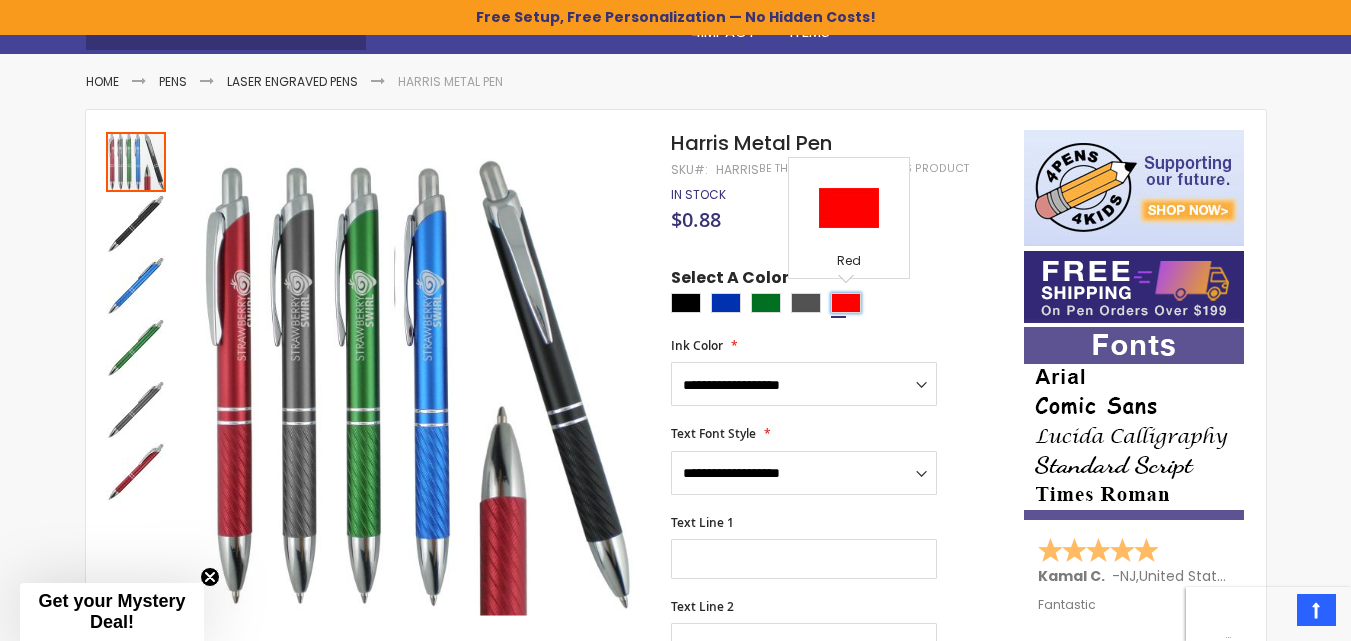 click at bounding box center [846, 303] 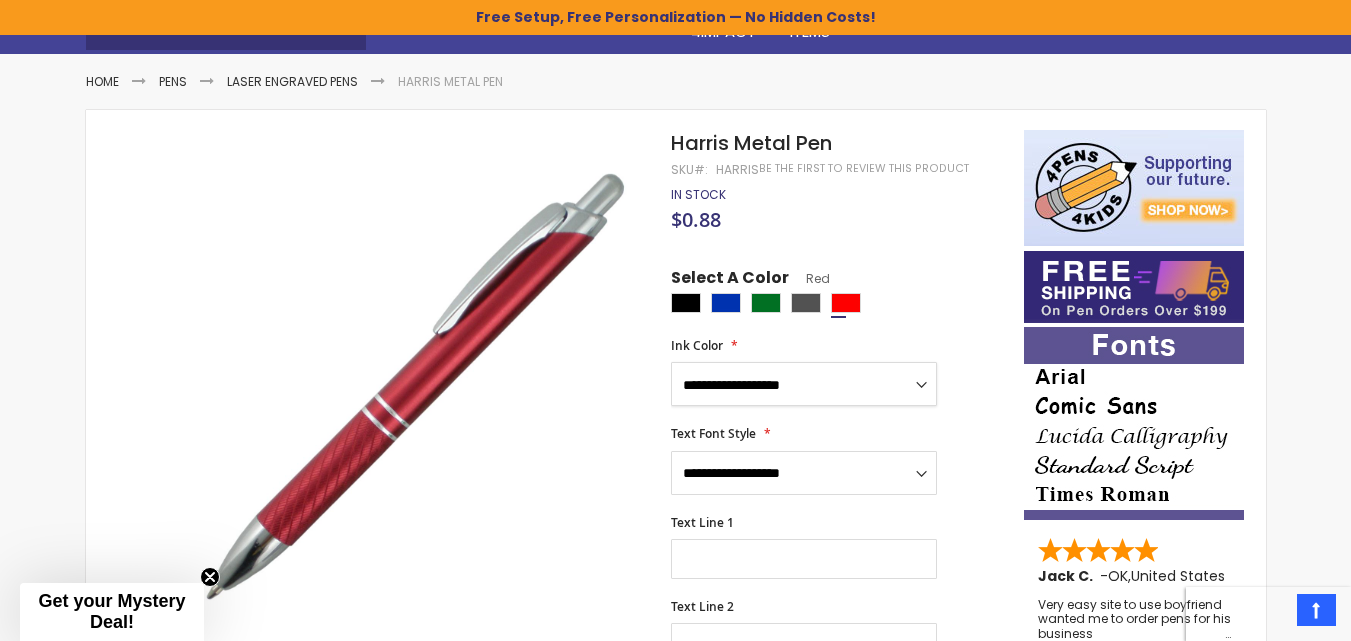click on "**********" at bounding box center (804, 384) 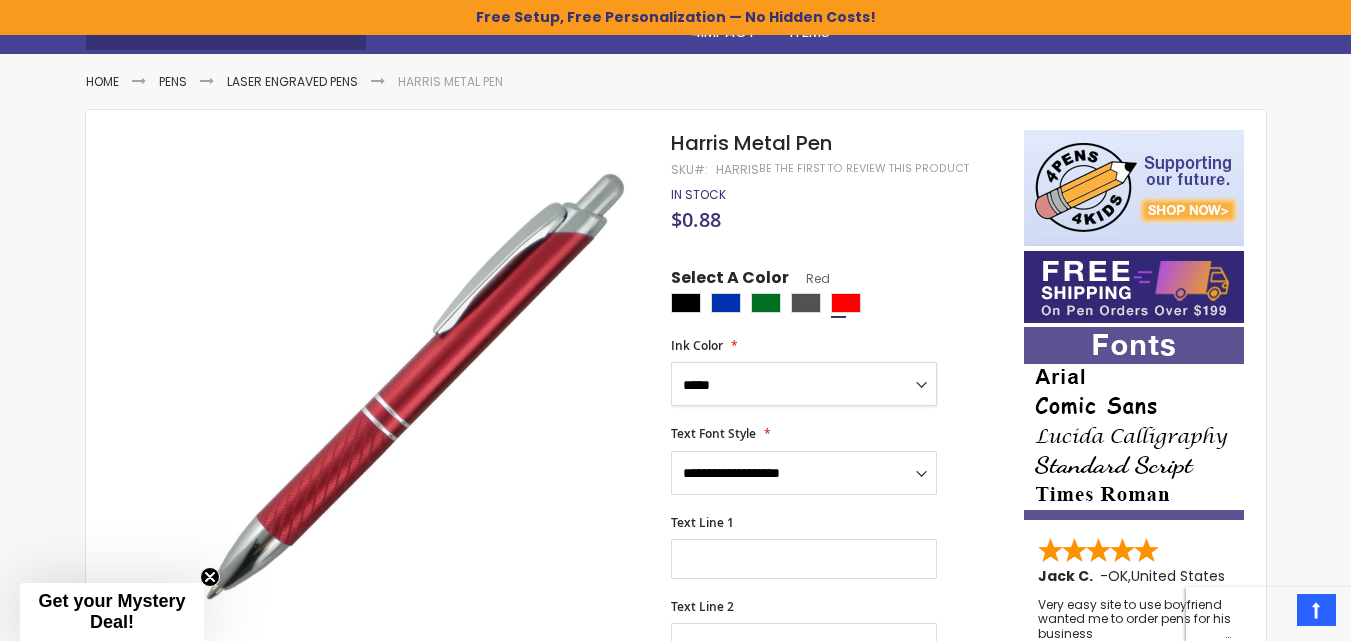 click on "**********" at bounding box center [804, 384] 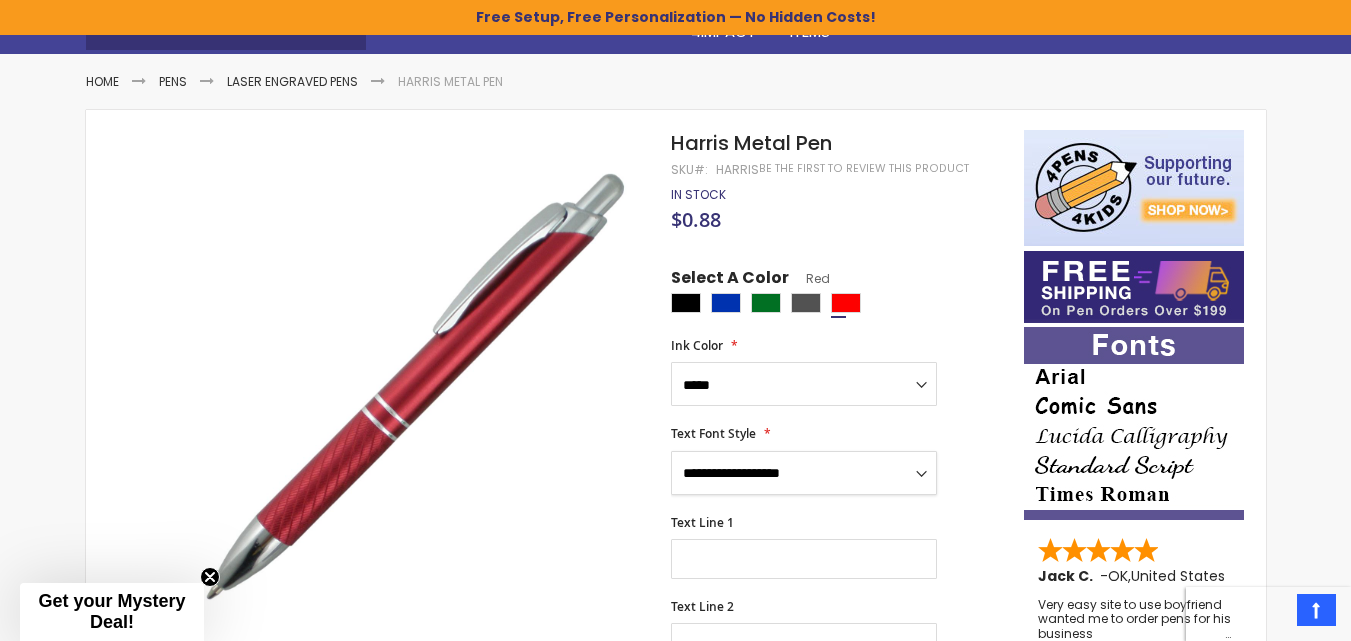 click on "**********" at bounding box center [804, 473] 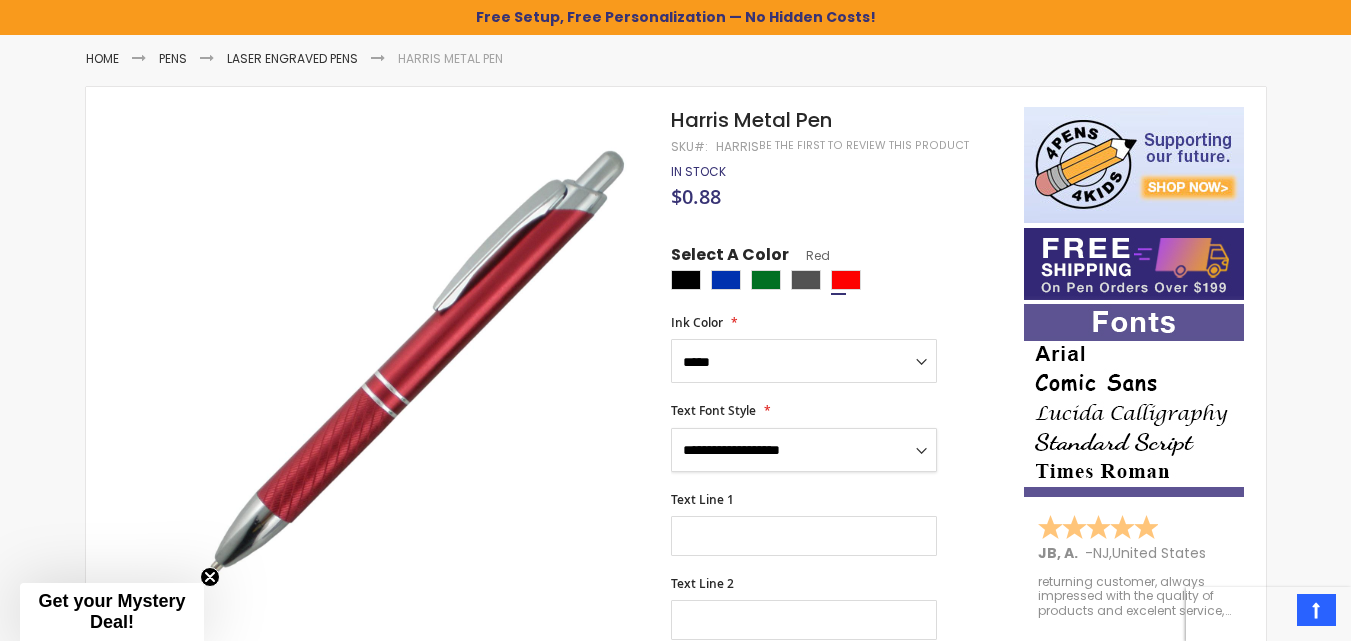 scroll, scrollTop: 235, scrollLeft: 0, axis: vertical 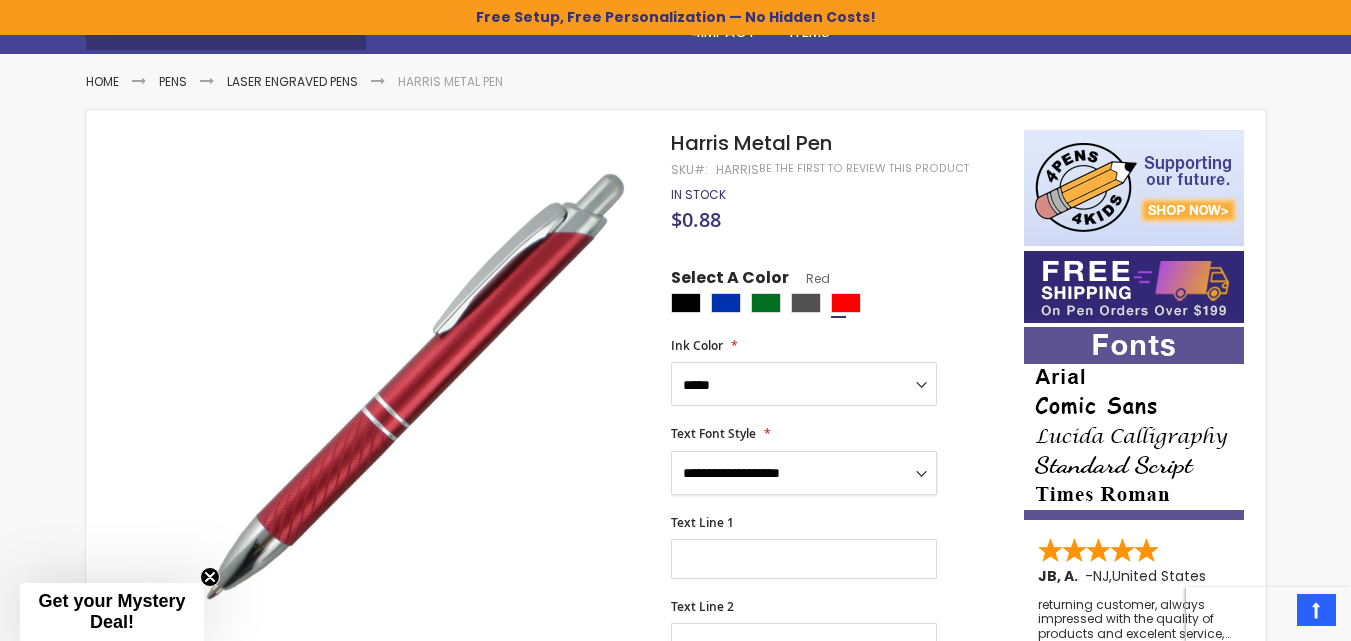 click on "**********" at bounding box center (804, 473) 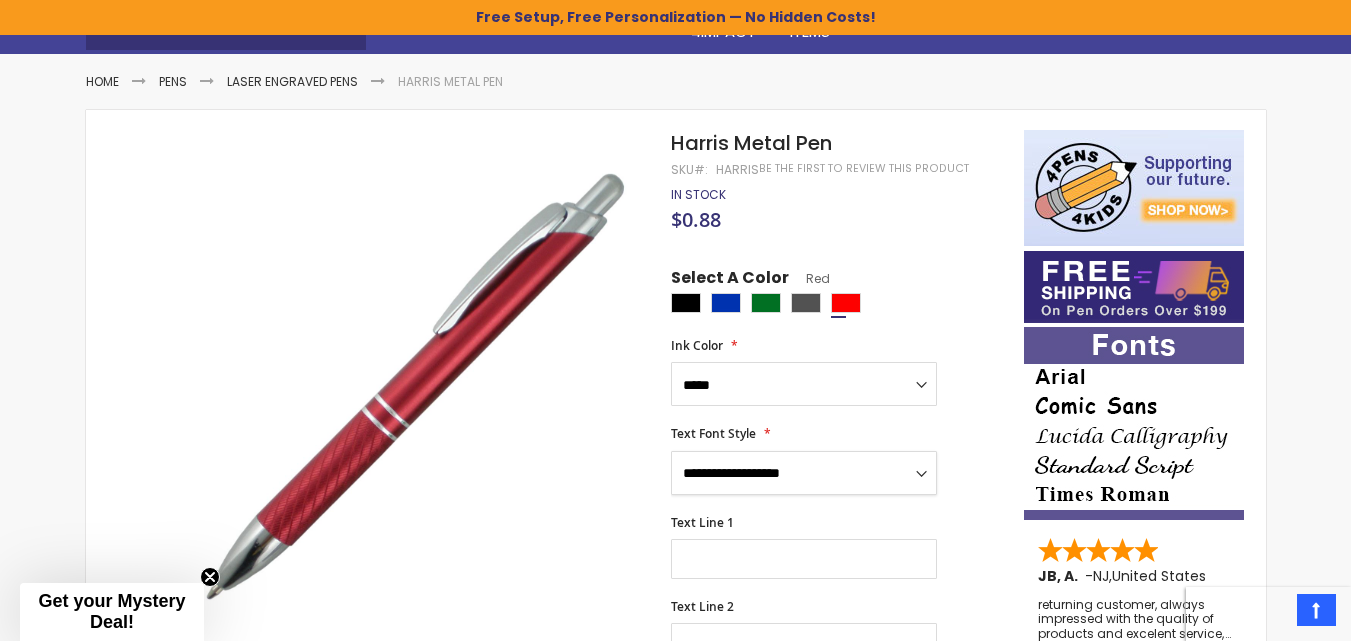 select on "****" 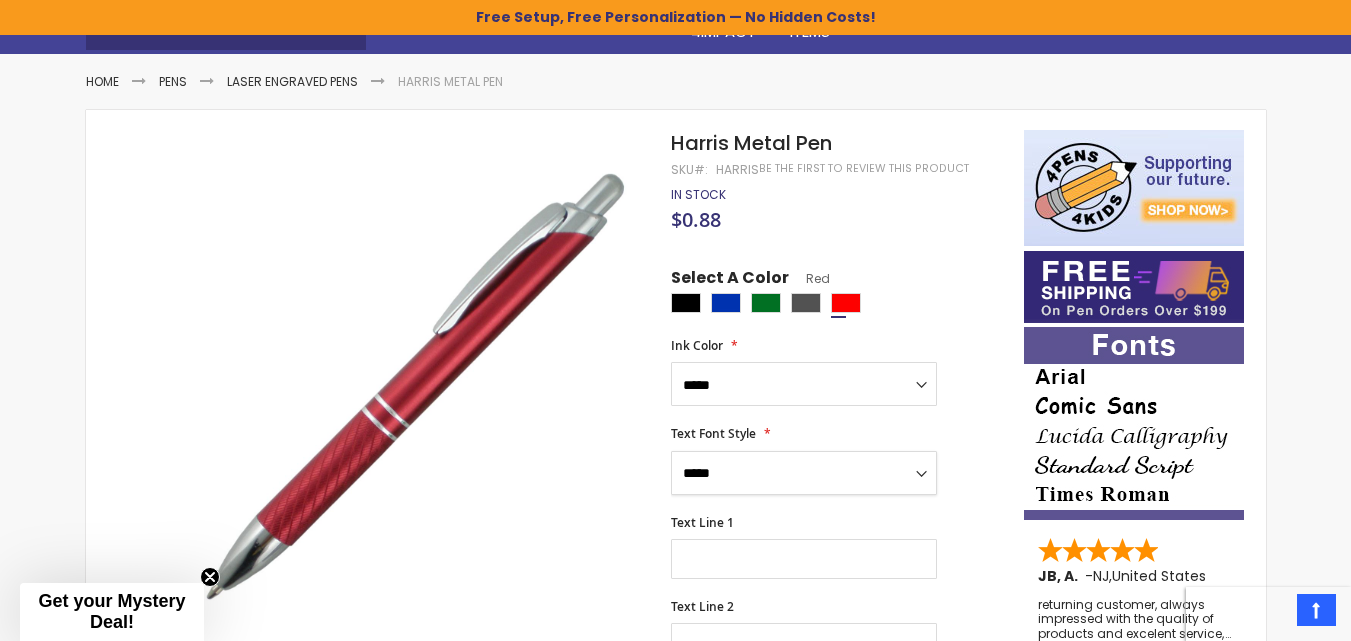 click on "**********" at bounding box center [804, 473] 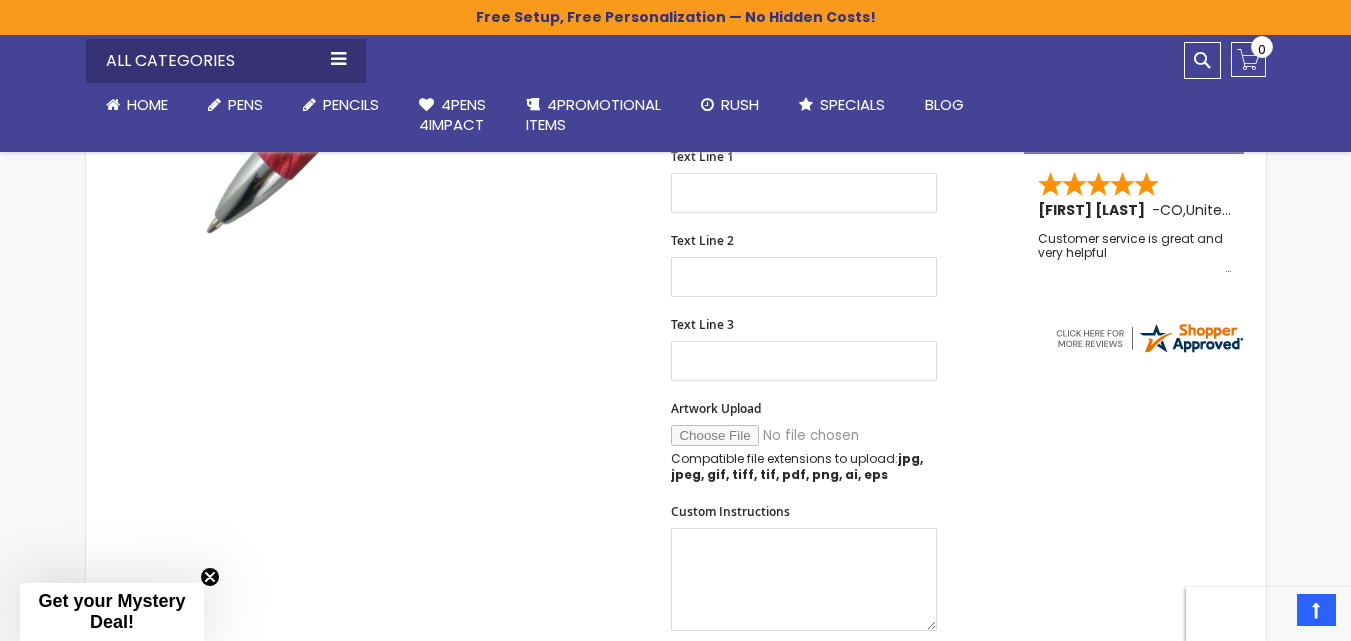scroll, scrollTop: 635, scrollLeft: 0, axis: vertical 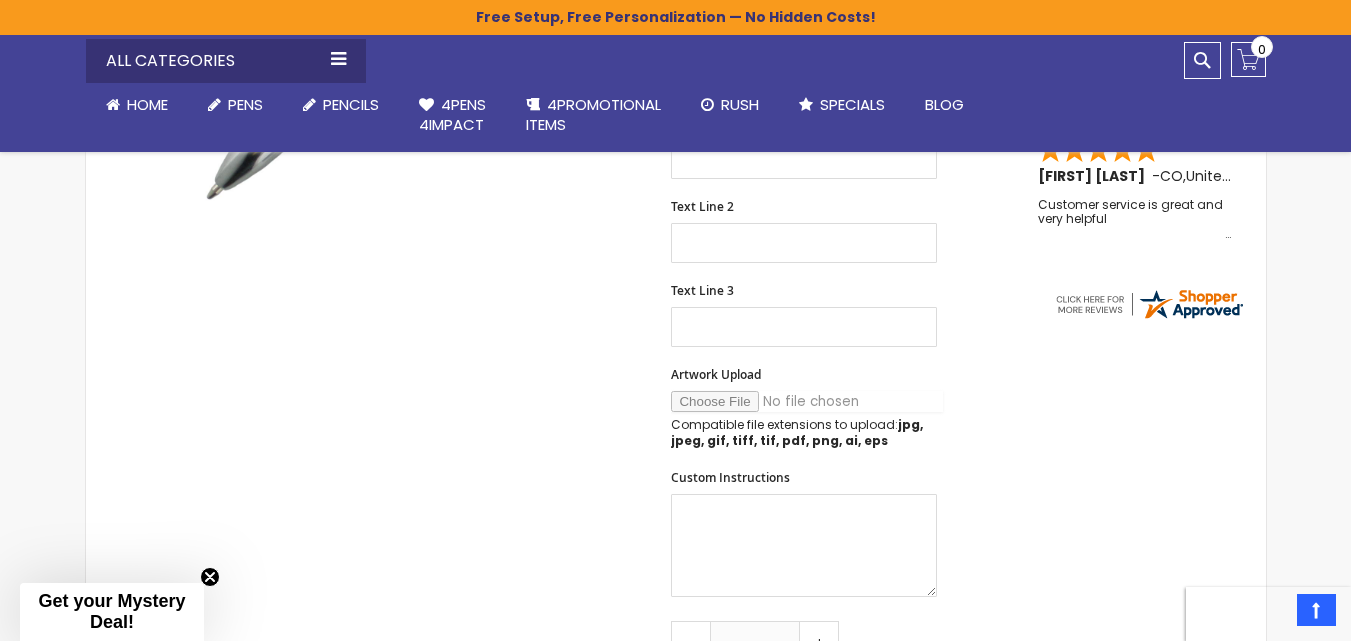 click on "Artwork Upload" at bounding box center [807, 401] 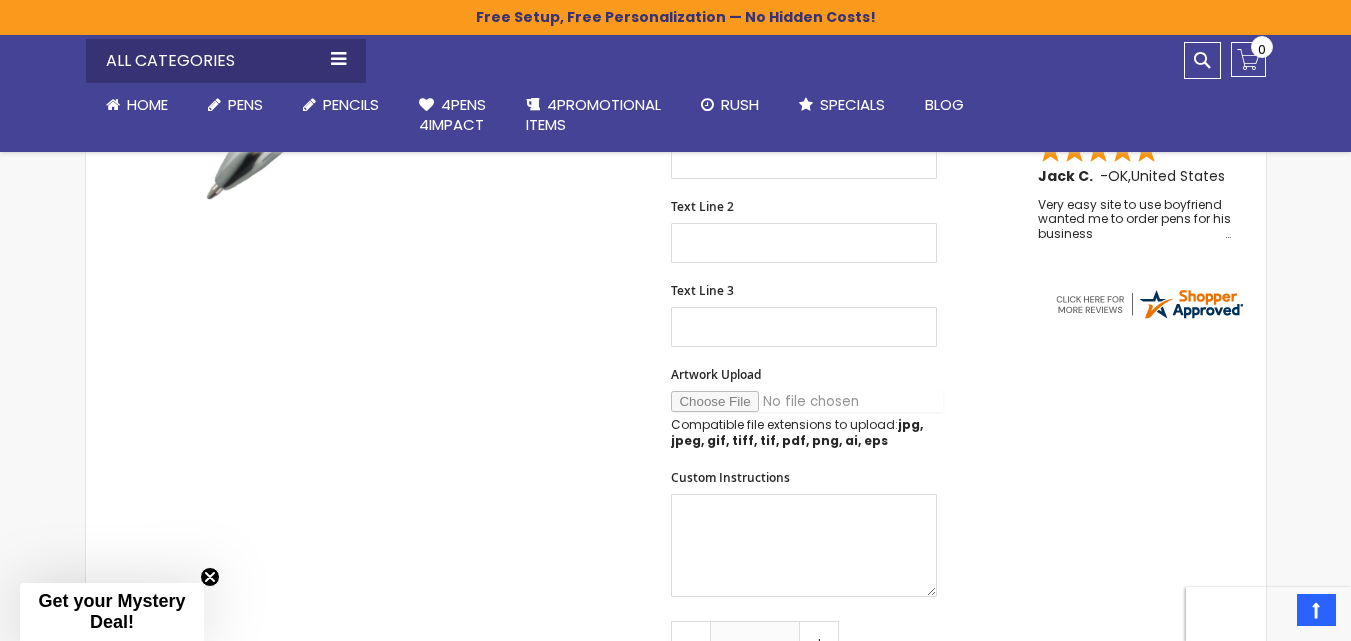 type on "**********" 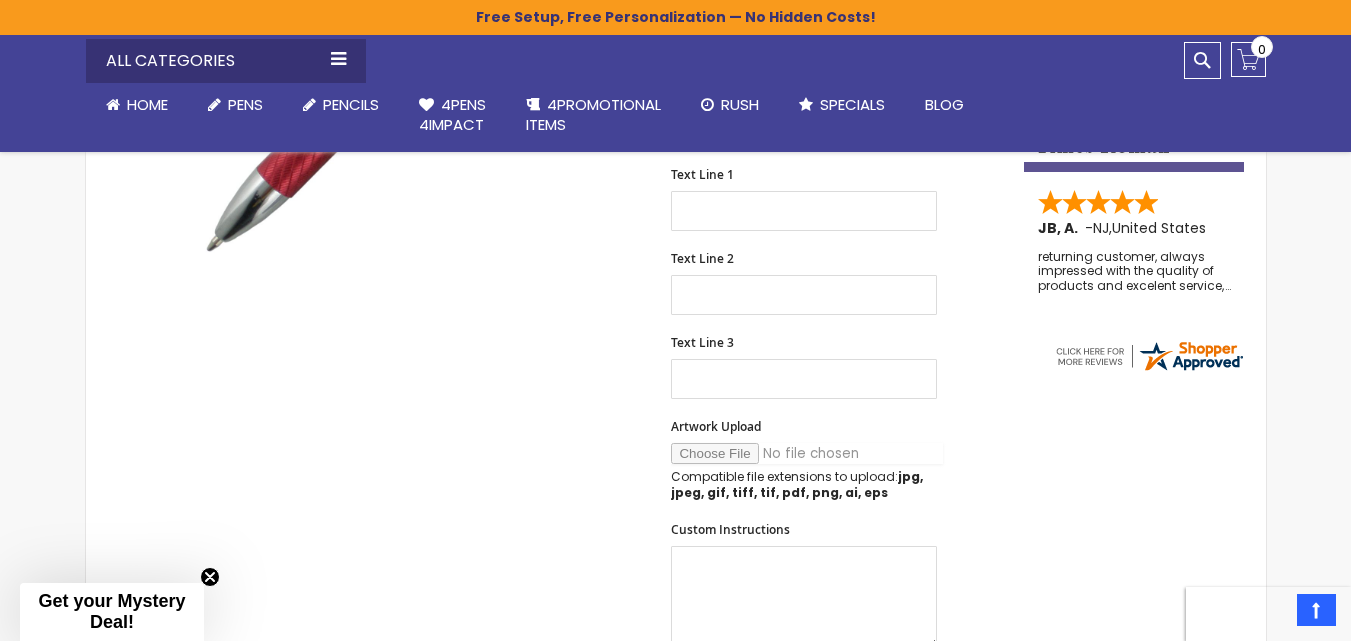 scroll, scrollTop: 700, scrollLeft: 0, axis: vertical 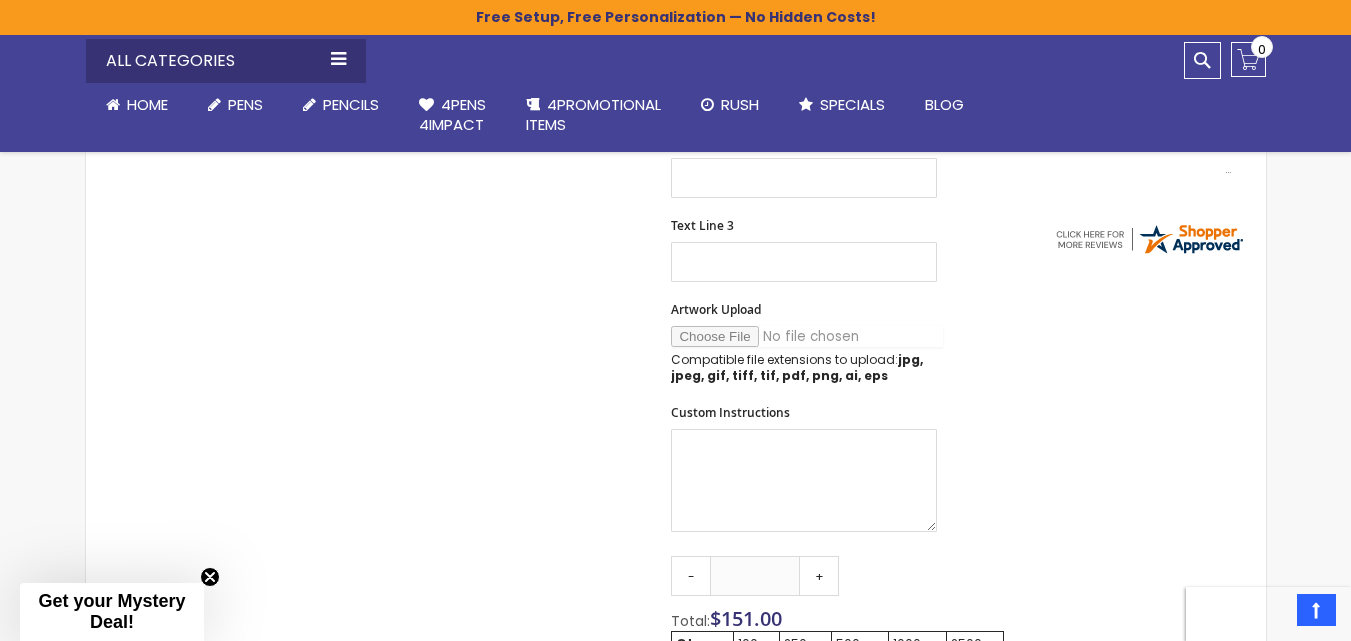 click on "Artwork Upload" at bounding box center (807, 336) 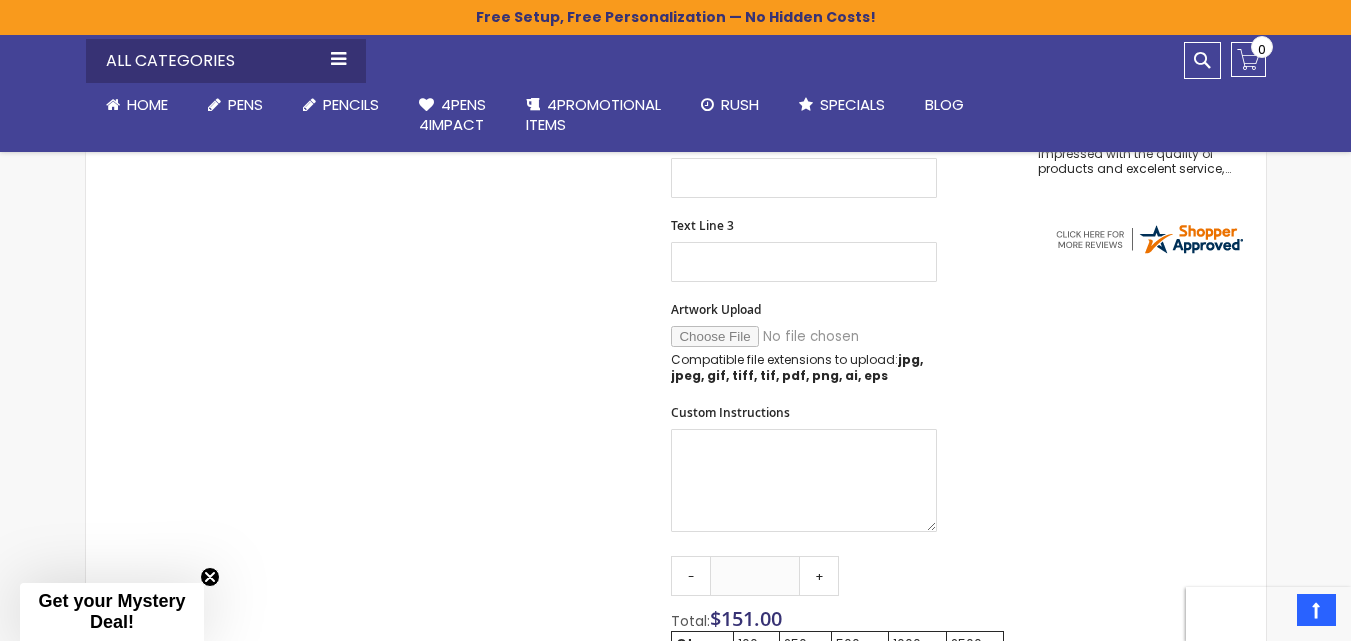 click on "Artwork Upload
Compatible file extensions to upload:
jpg, jpeg, gif, tiff, tif, pdf, png, ai, eps" at bounding box center [837, 343] 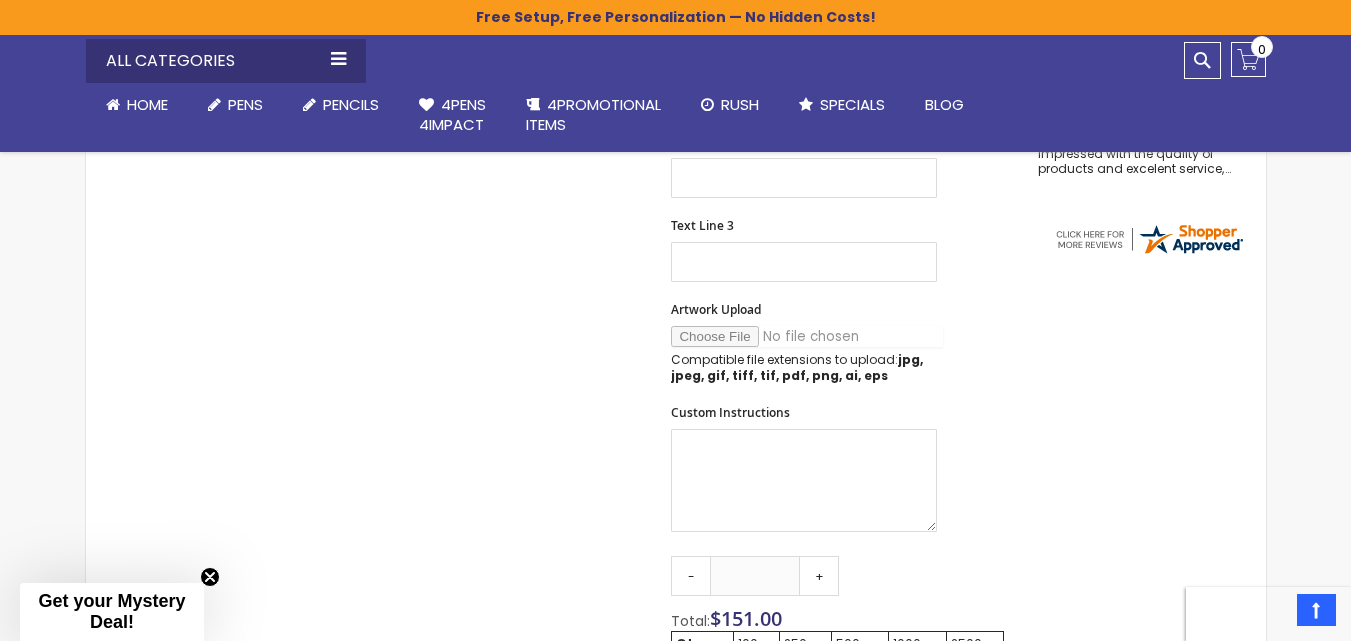 click on "Artwork Upload" at bounding box center [807, 336] 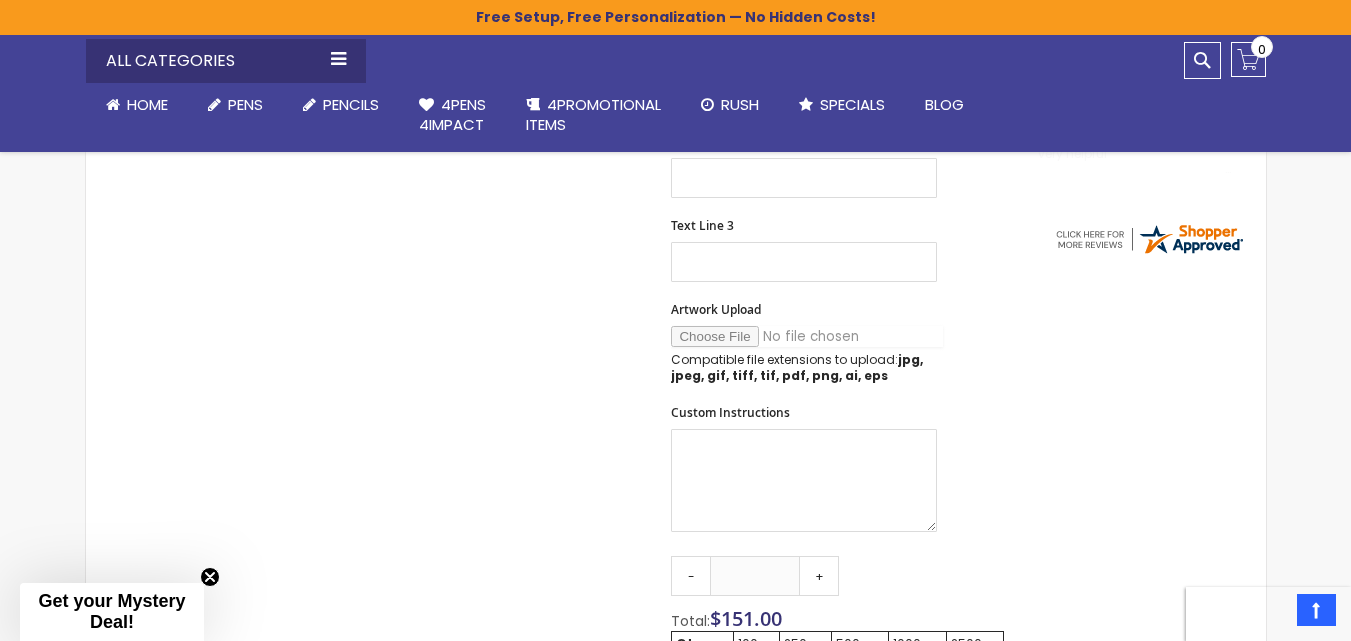click on "Artwork Upload" at bounding box center [807, 336] 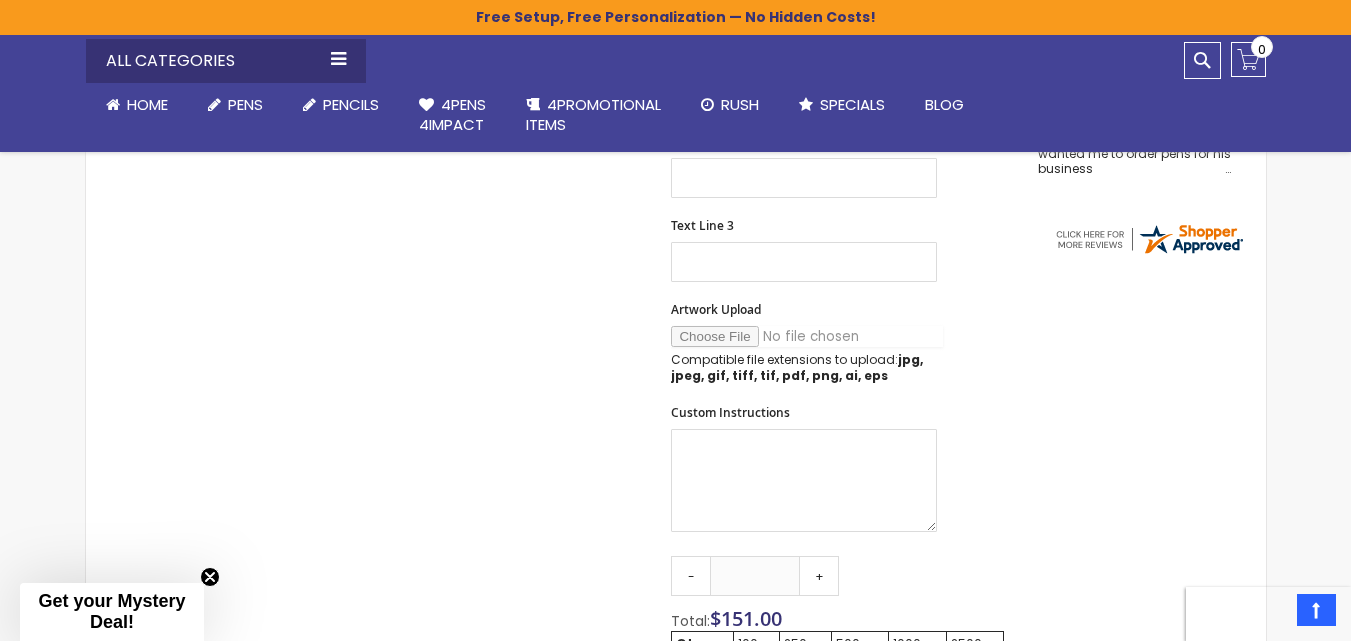 type on "**********" 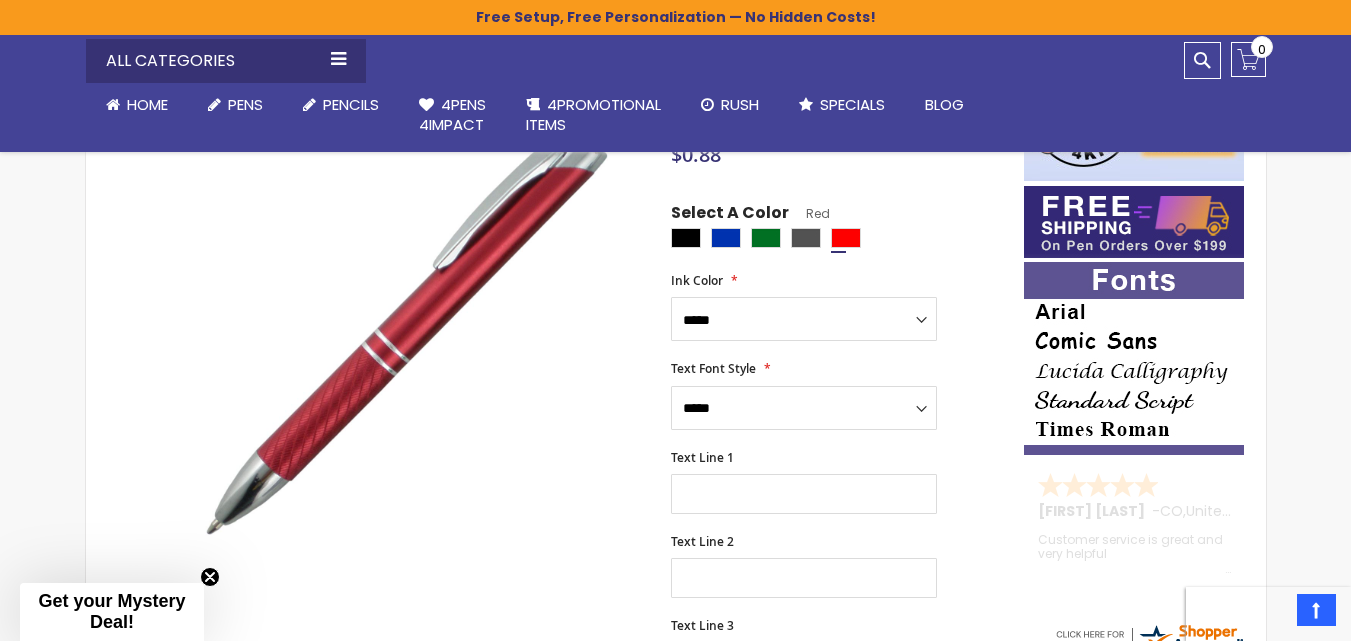 scroll, scrollTop: 400, scrollLeft: 0, axis: vertical 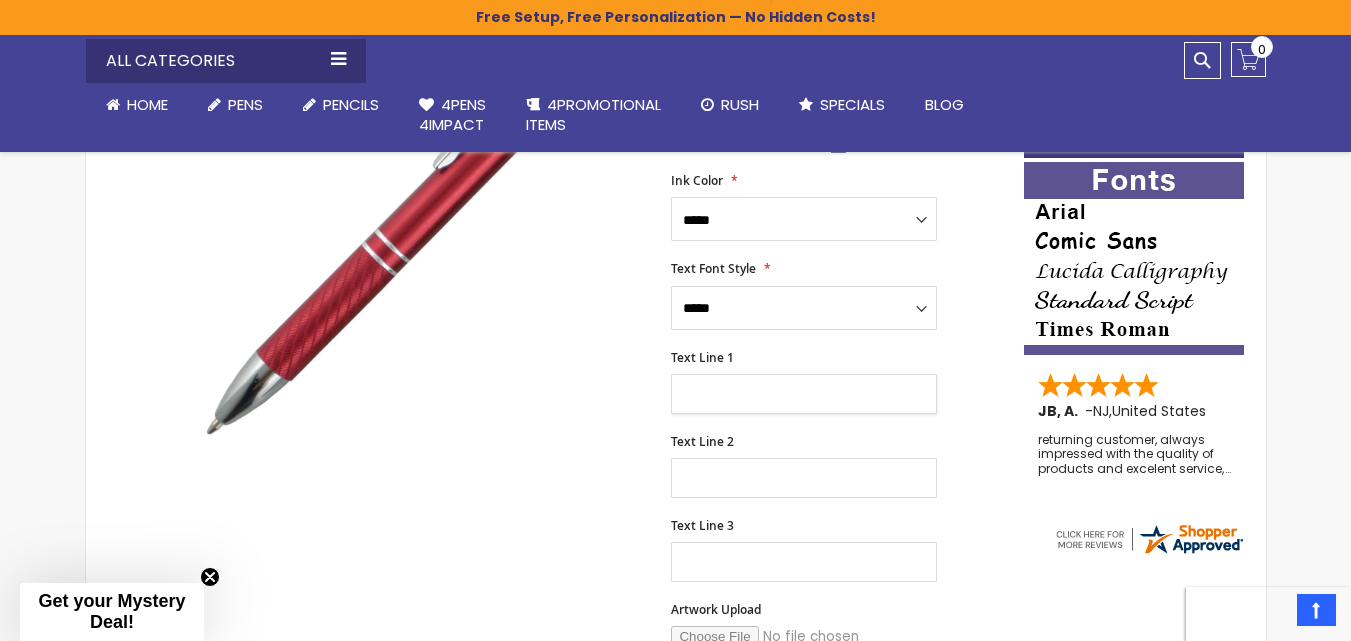 click on "Text Line 1" at bounding box center [804, 394] 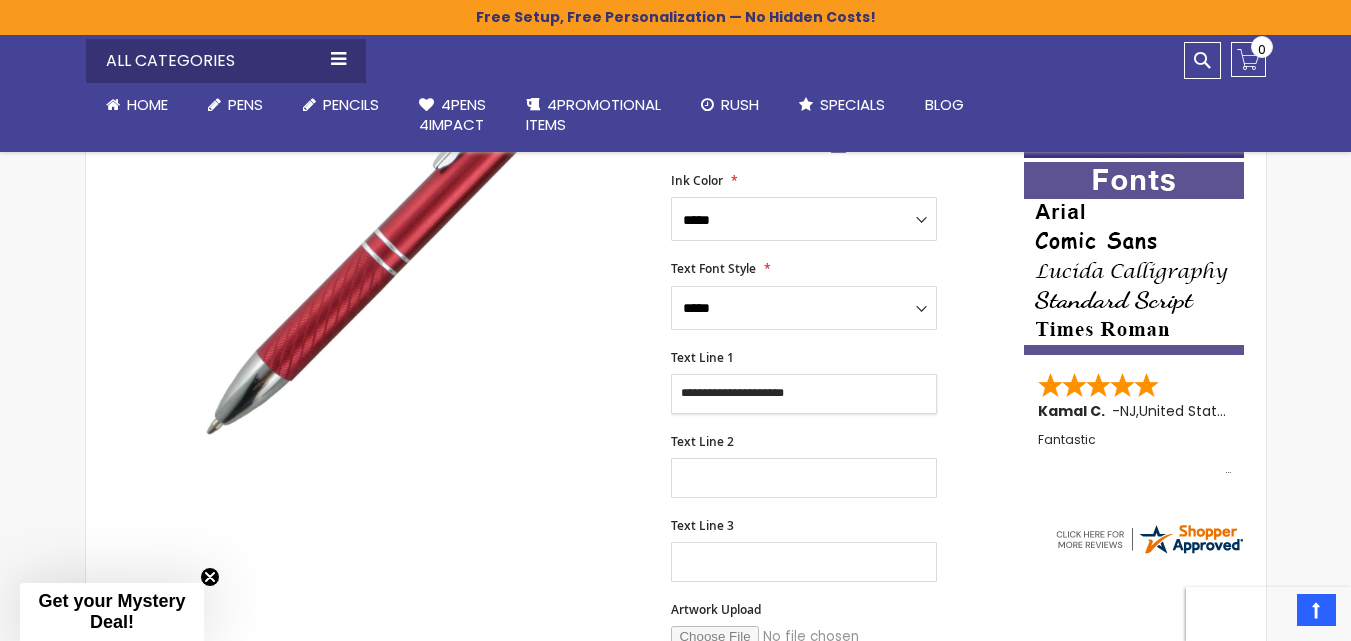 type on "**********" 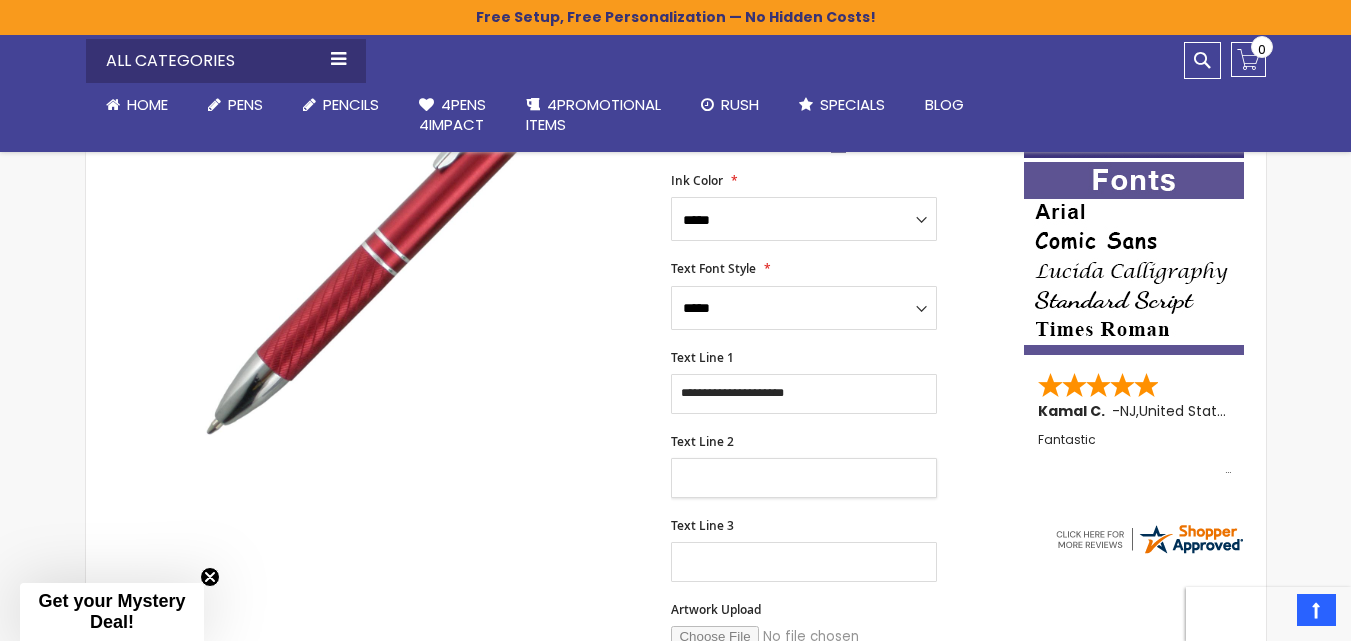 click on "Text Line 2" at bounding box center (804, 478) 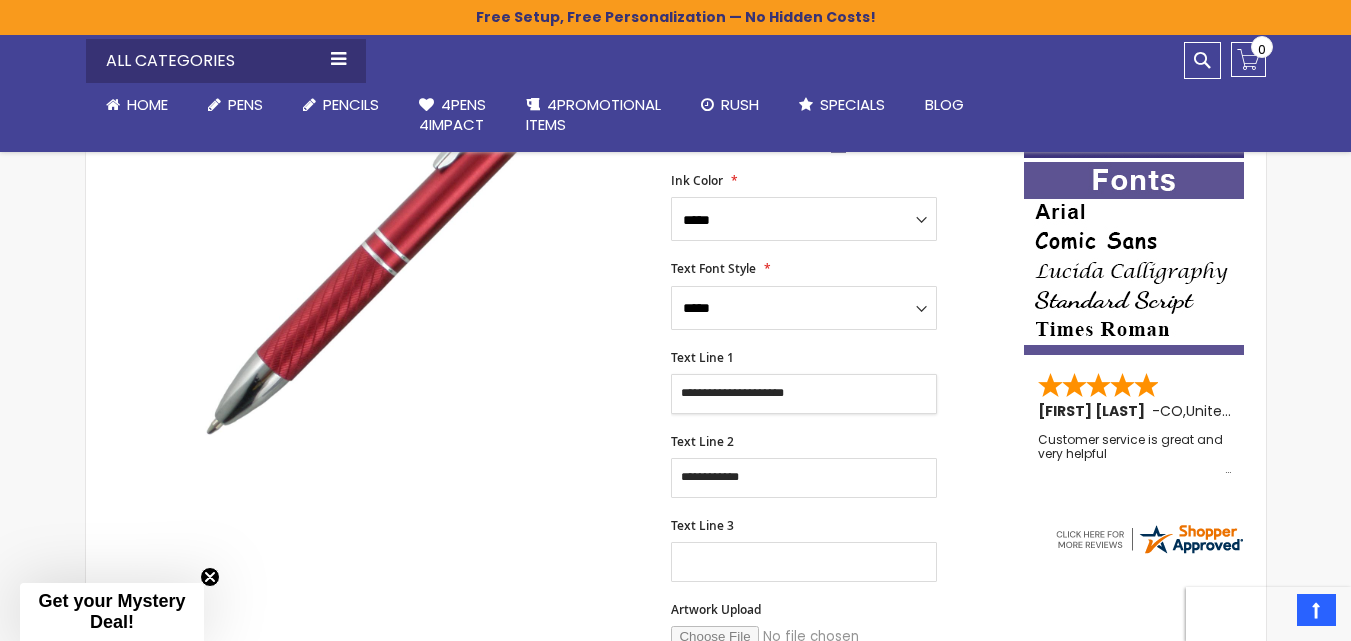 click on "**********" at bounding box center (804, 394) 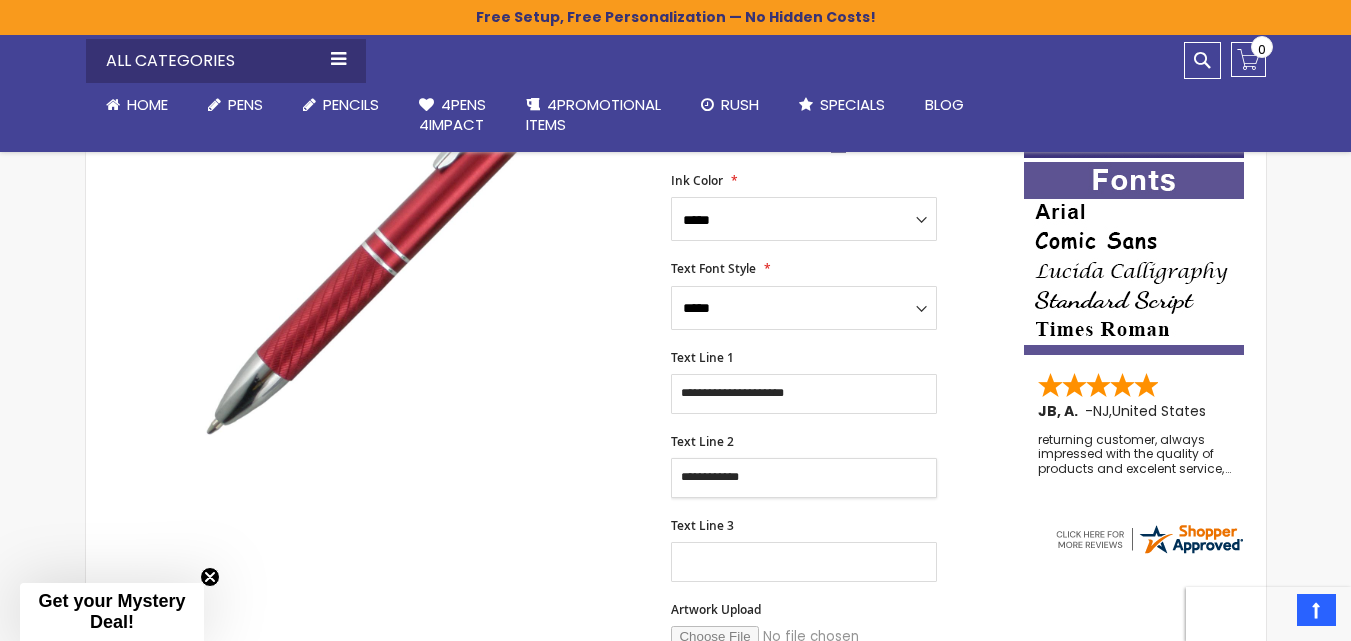 click on "**********" at bounding box center (804, 478) 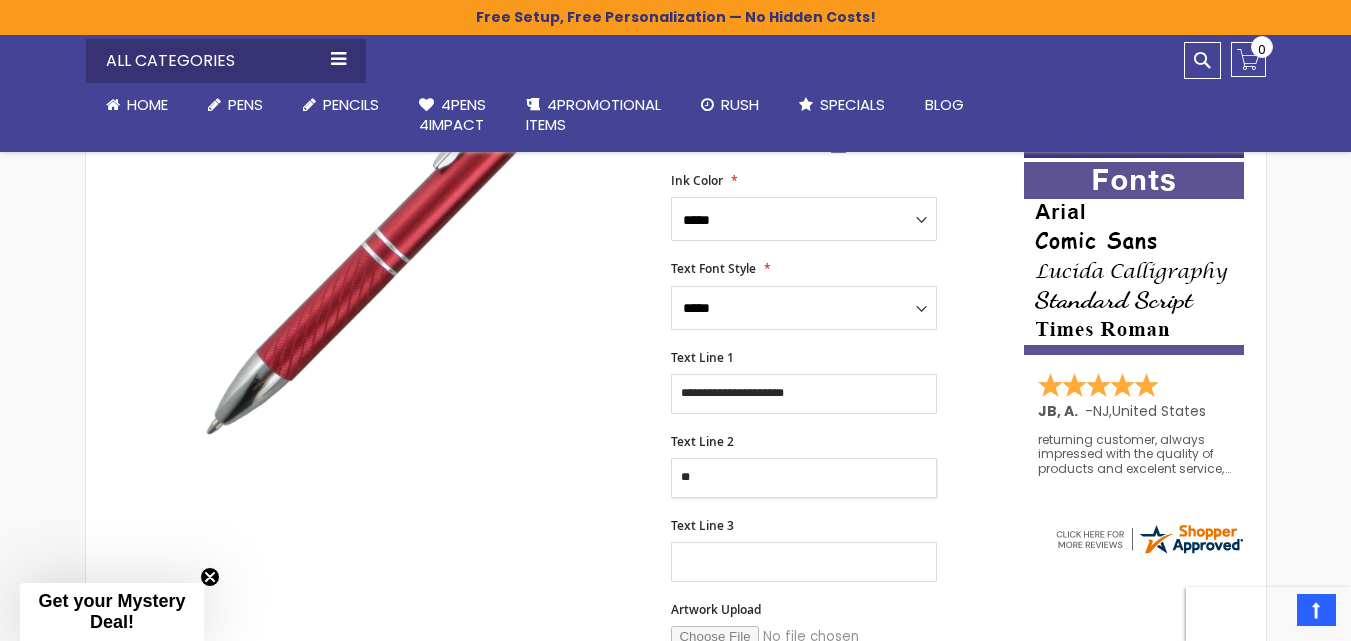 type on "*" 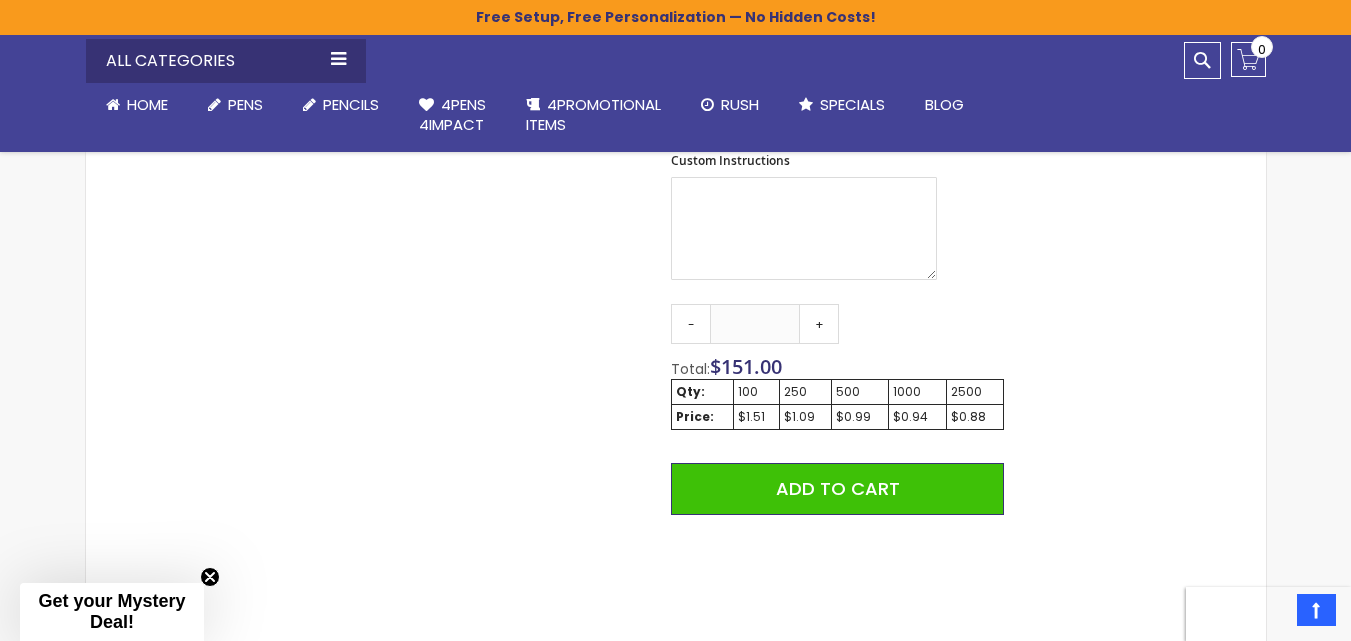 scroll, scrollTop: 1000, scrollLeft: 0, axis: vertical 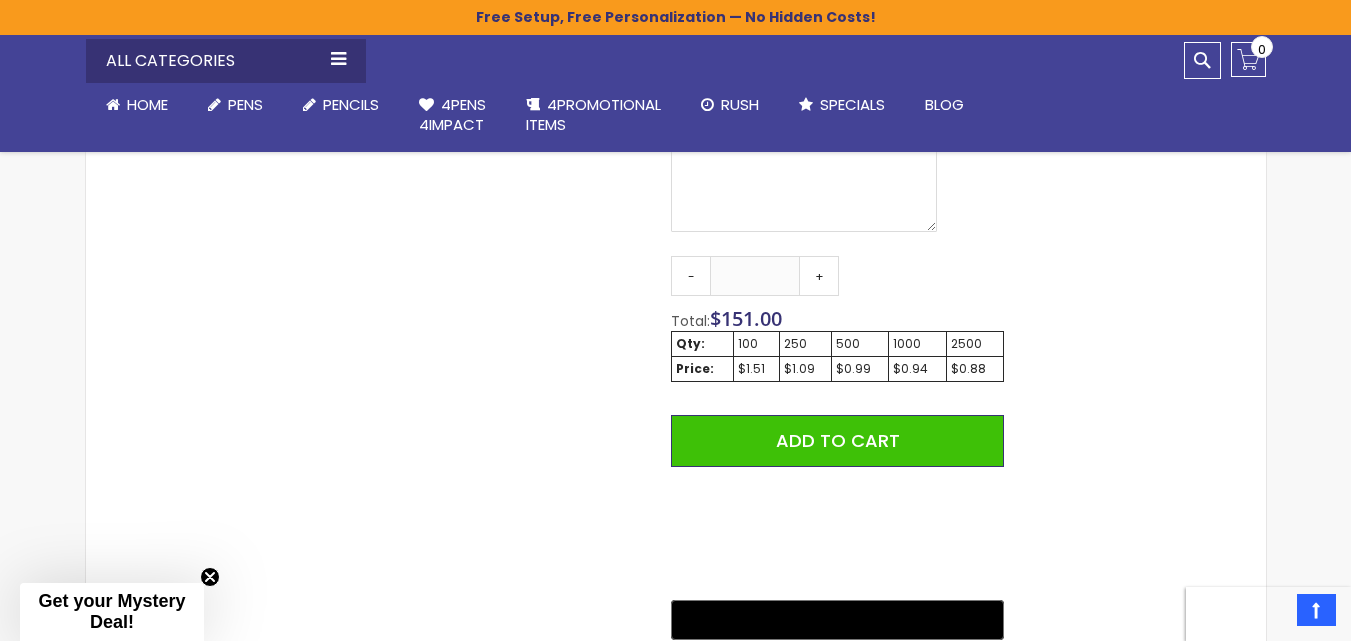 type on "**********" 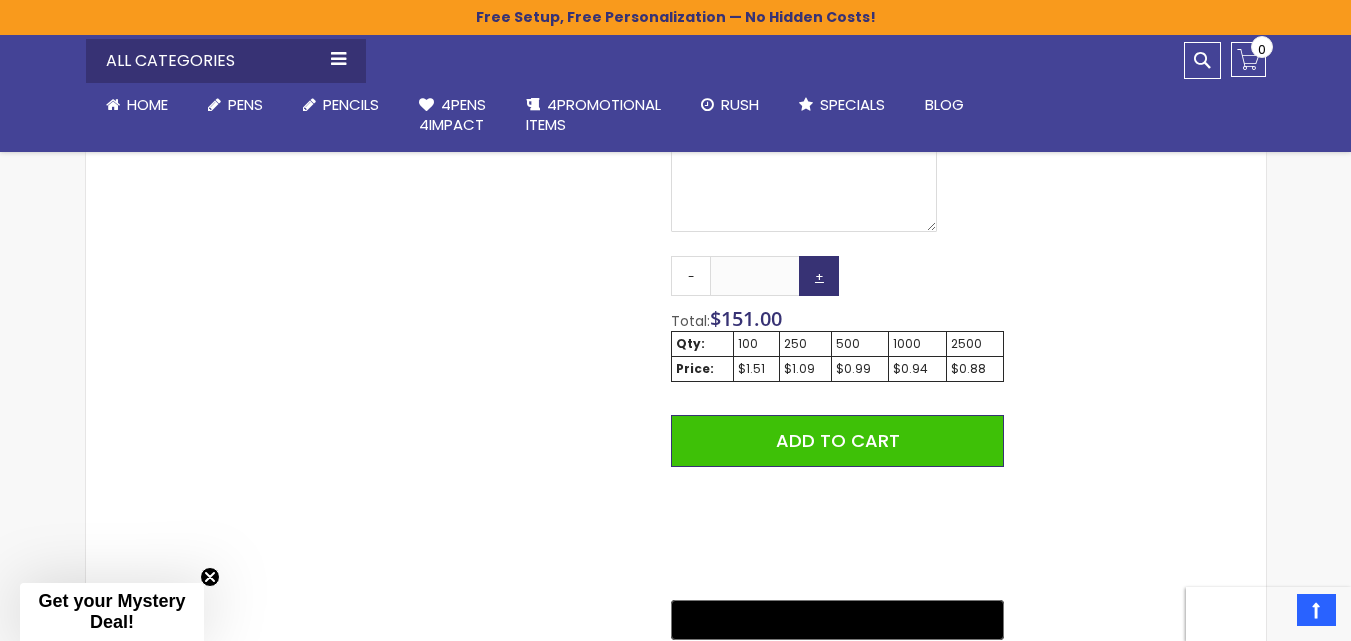 click on "+" at bounding box center (819, 276) 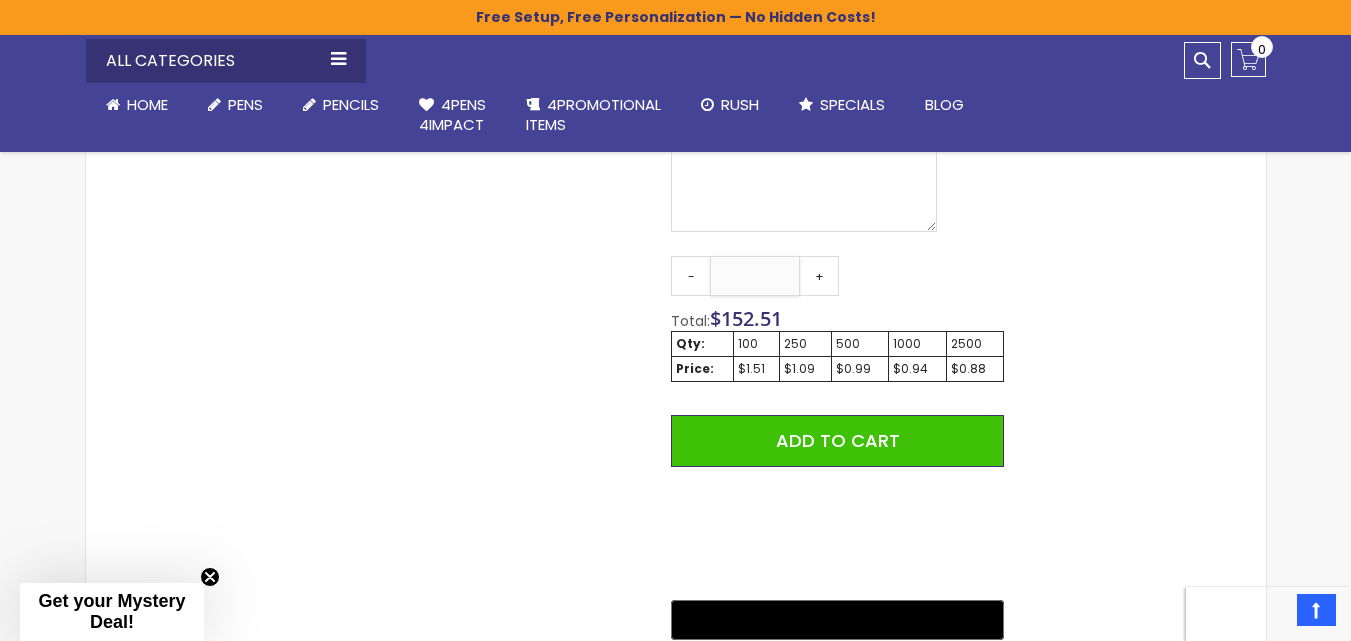 click on "***" at bounding box center (755, 276) 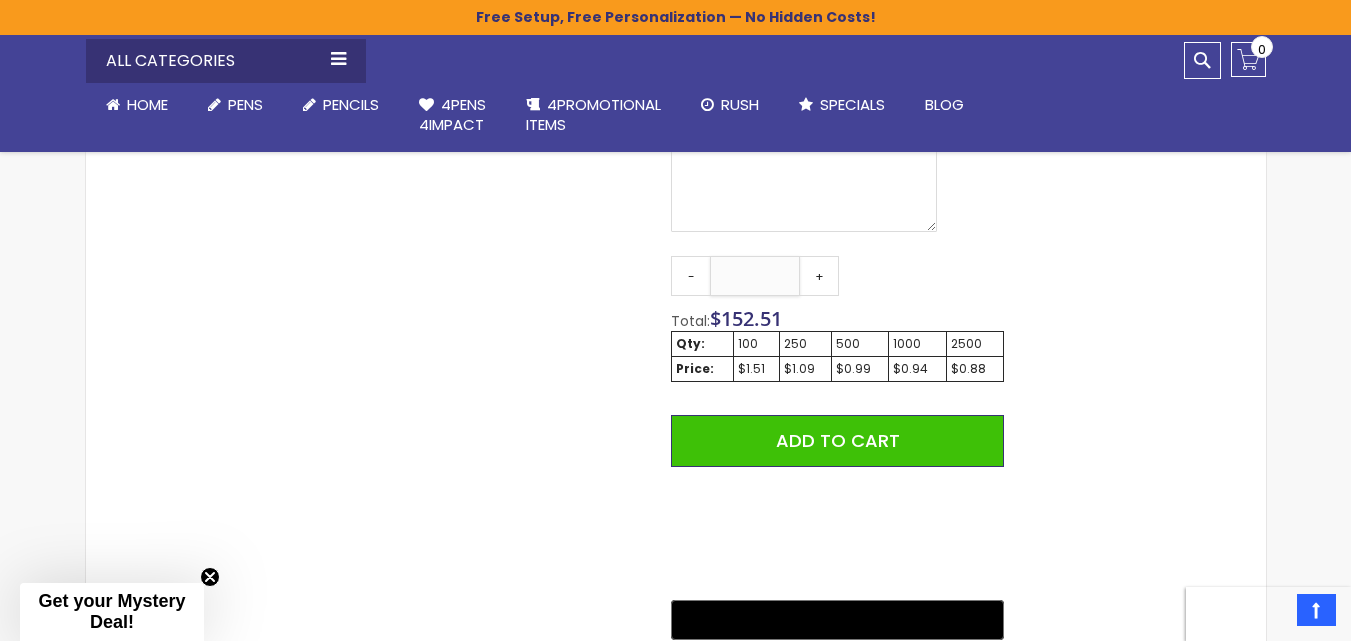 type on "*" 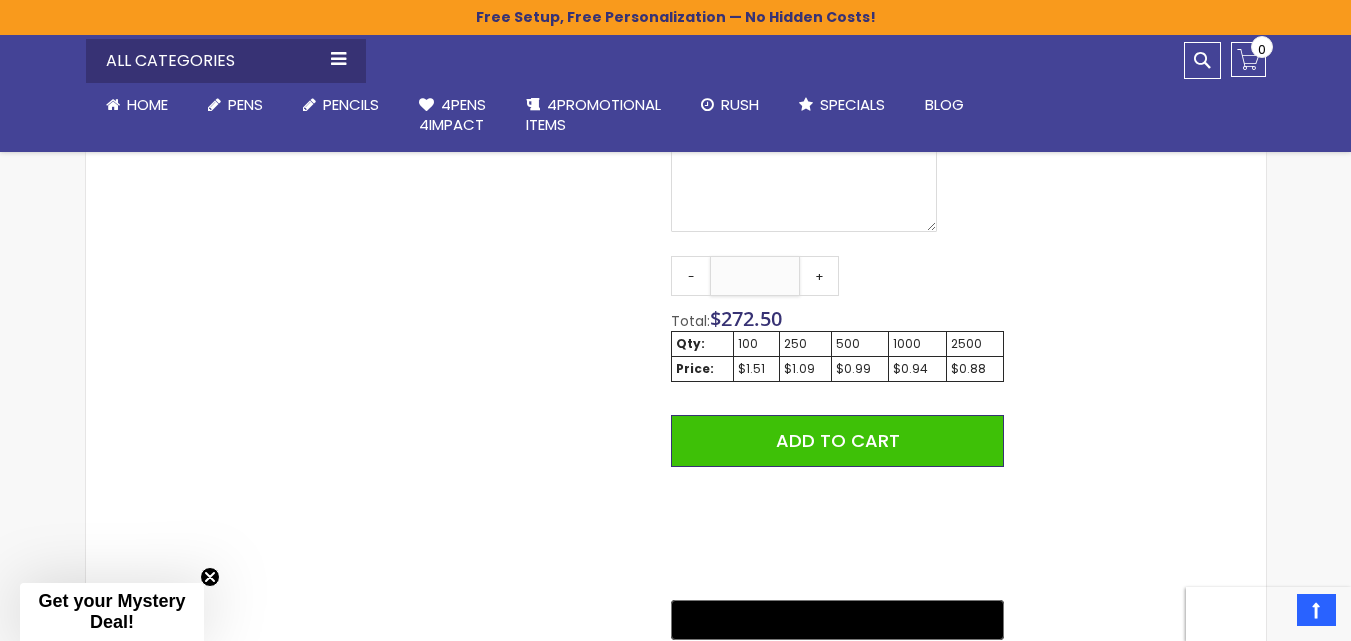 type on "***" 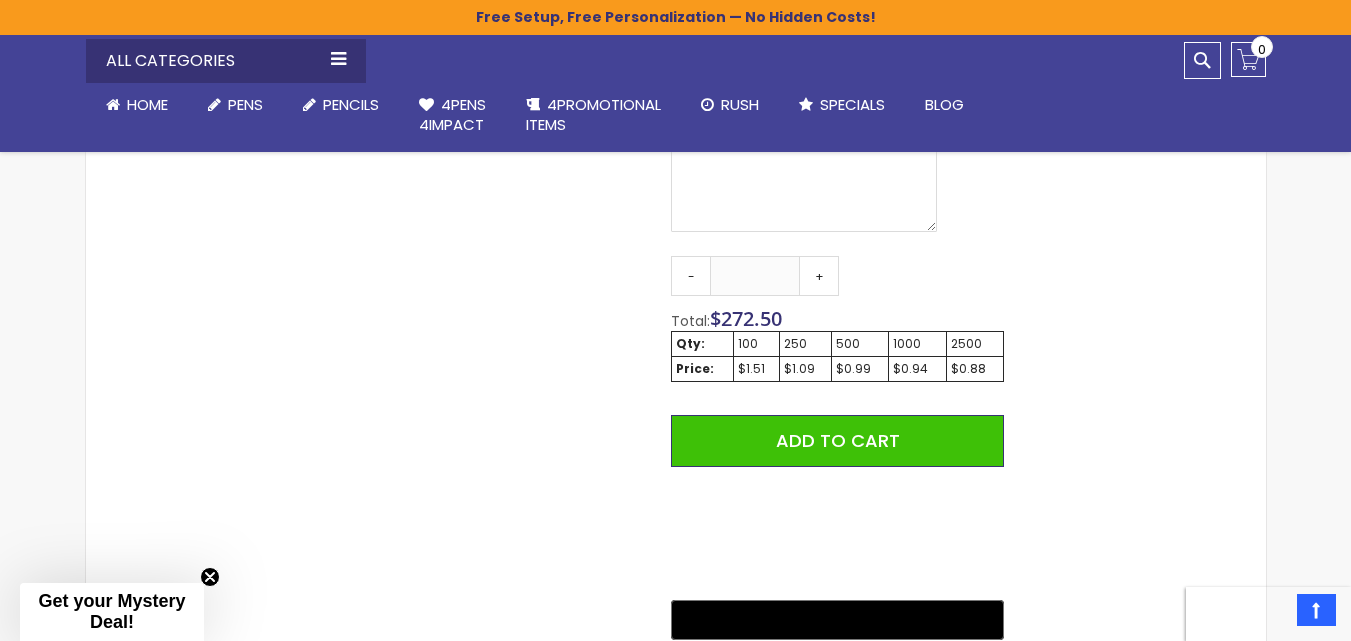 click on "Skip to the end of the images gallery
Skip to the beginning of the images gallery
Harris Metal Pen
SKU
Harris
Be the first to review this product
In stock
Only  %1  left
$0.88" at bounding box center [676, 110] 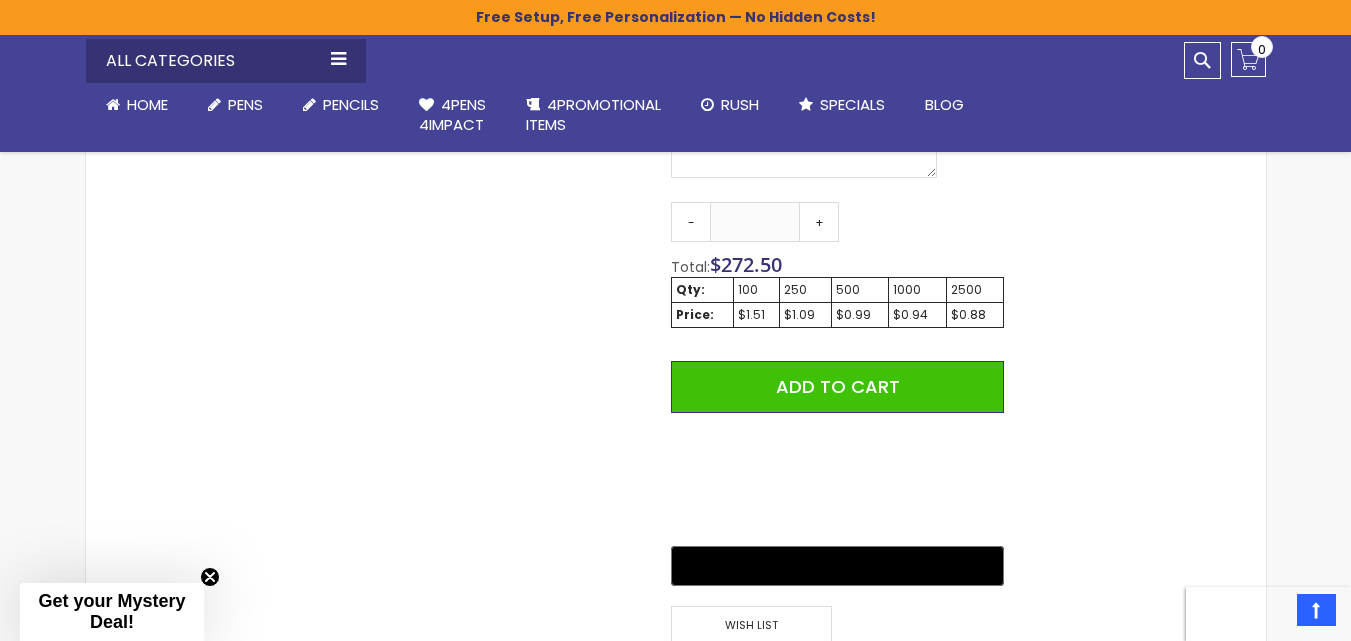 scroll, scrollTop: 1100, scrollLeft: 0, axis: vertical 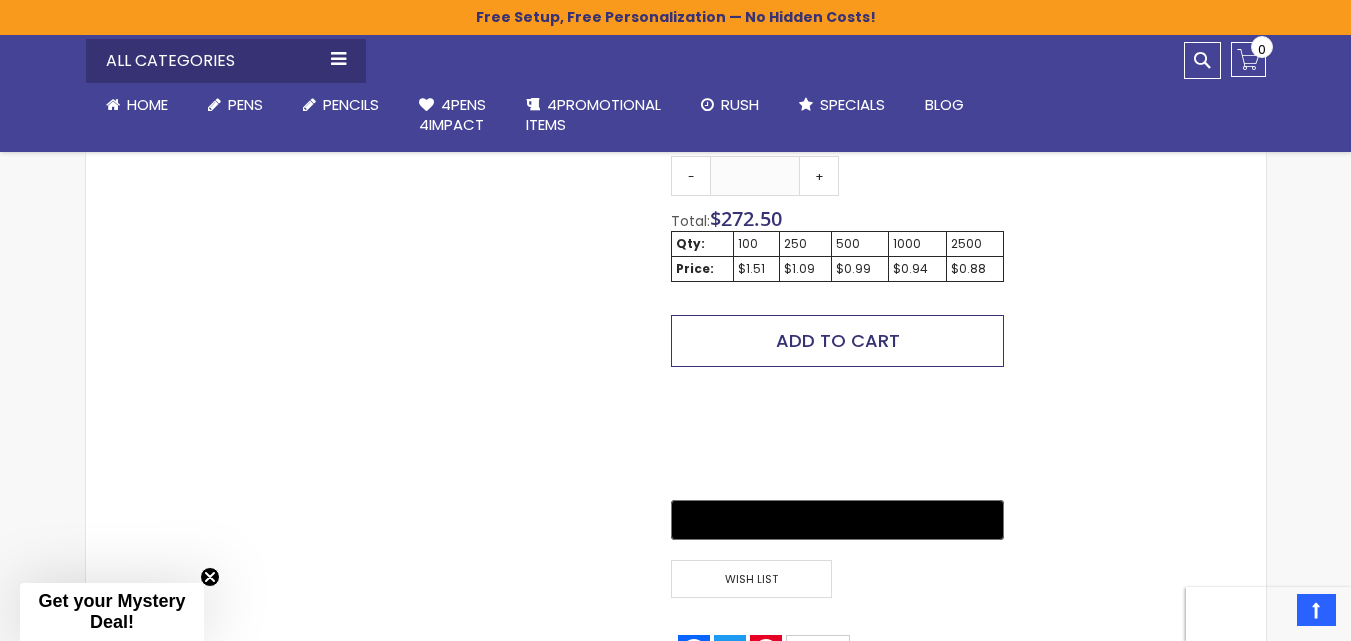 click on "Add to Cart" at bounding box center [838, 340] 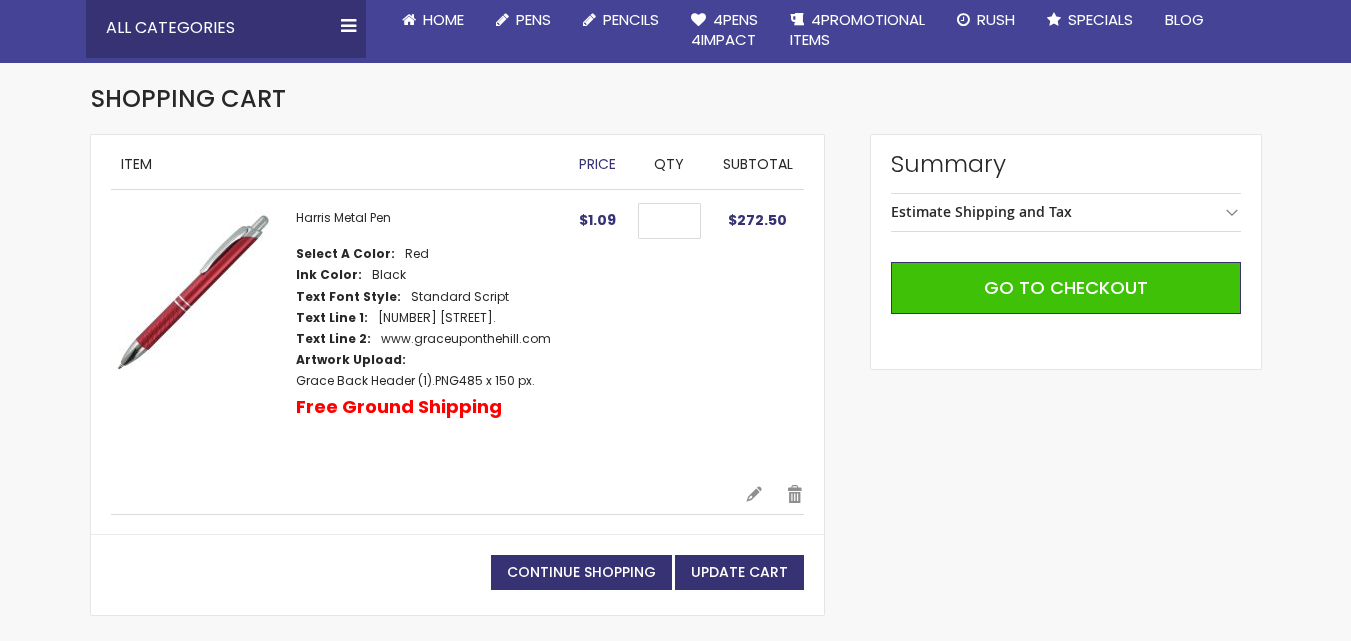 scroll, scrollTop: 300, scrollLeft: 0, axis: vertical 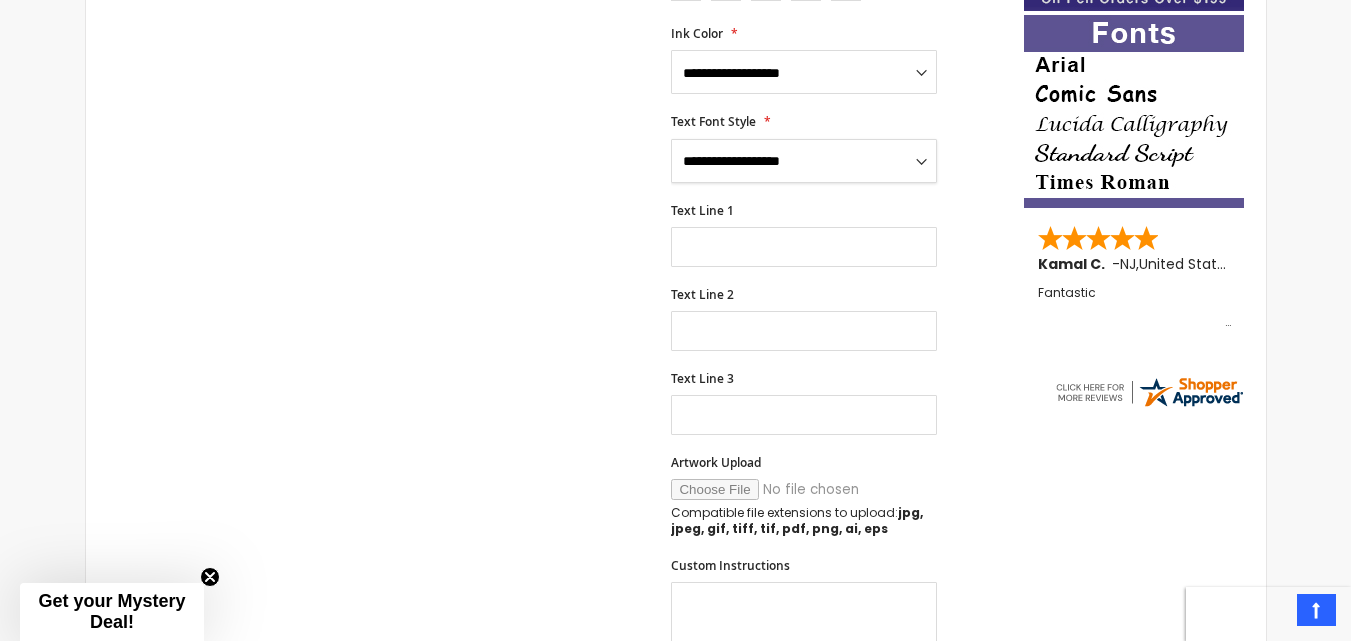 click on "**********" at bounding box center [804, 161] 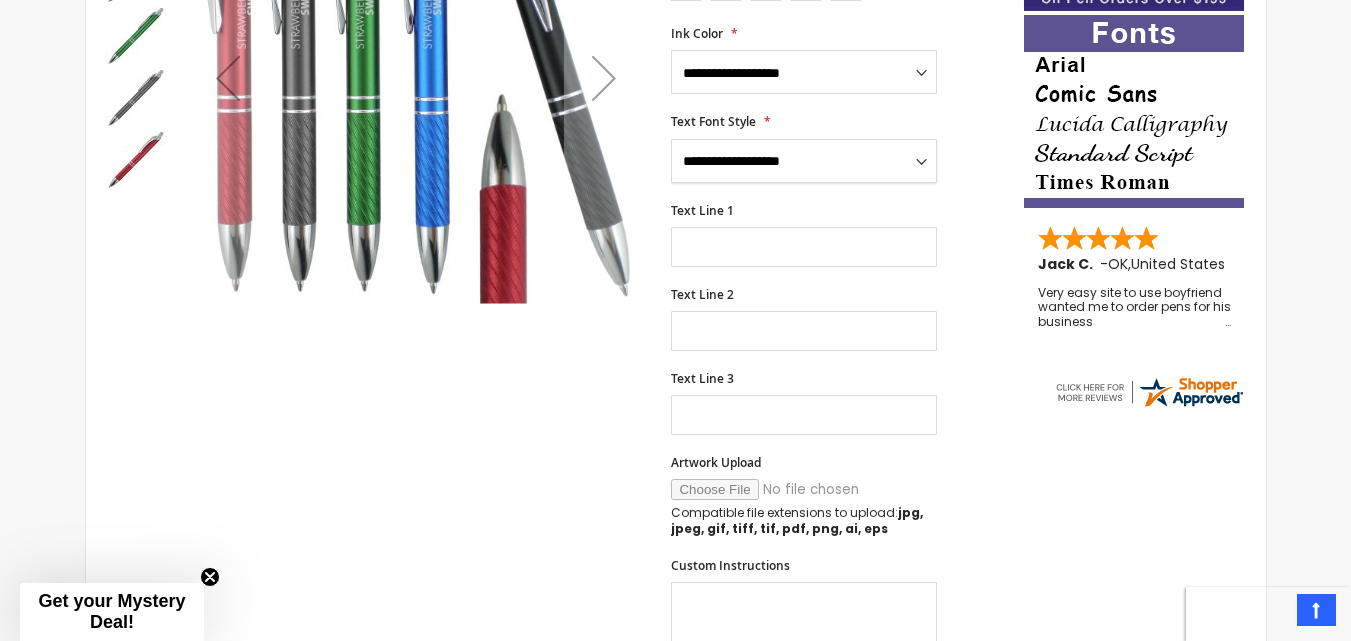select on "****" 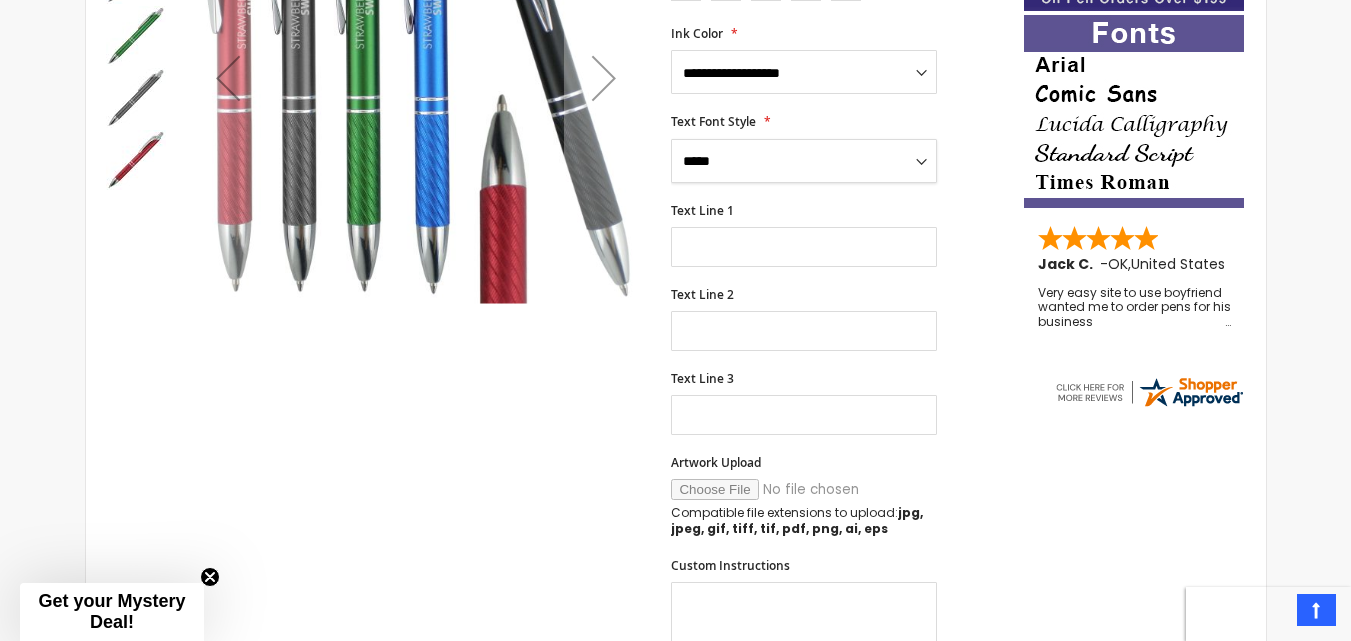 click on "**********" at bounding box center [804, 161] 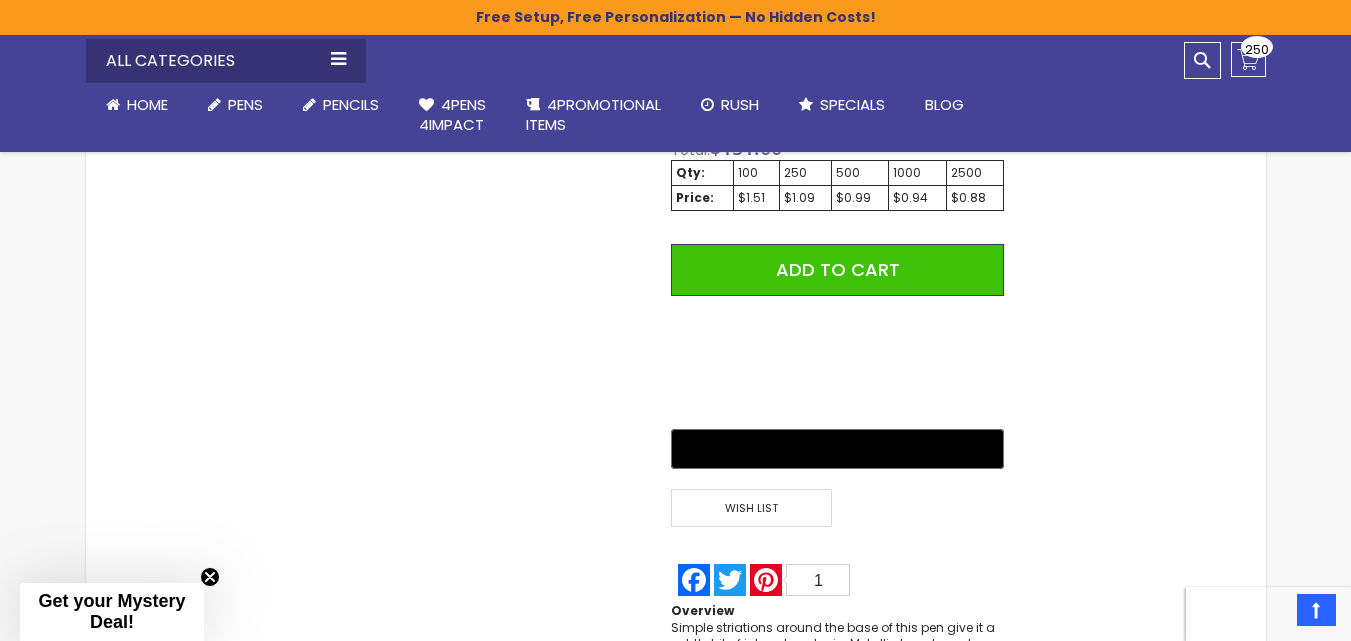 scroll, scrollTop: 1182, scrollLeft: 0, axis: vertical 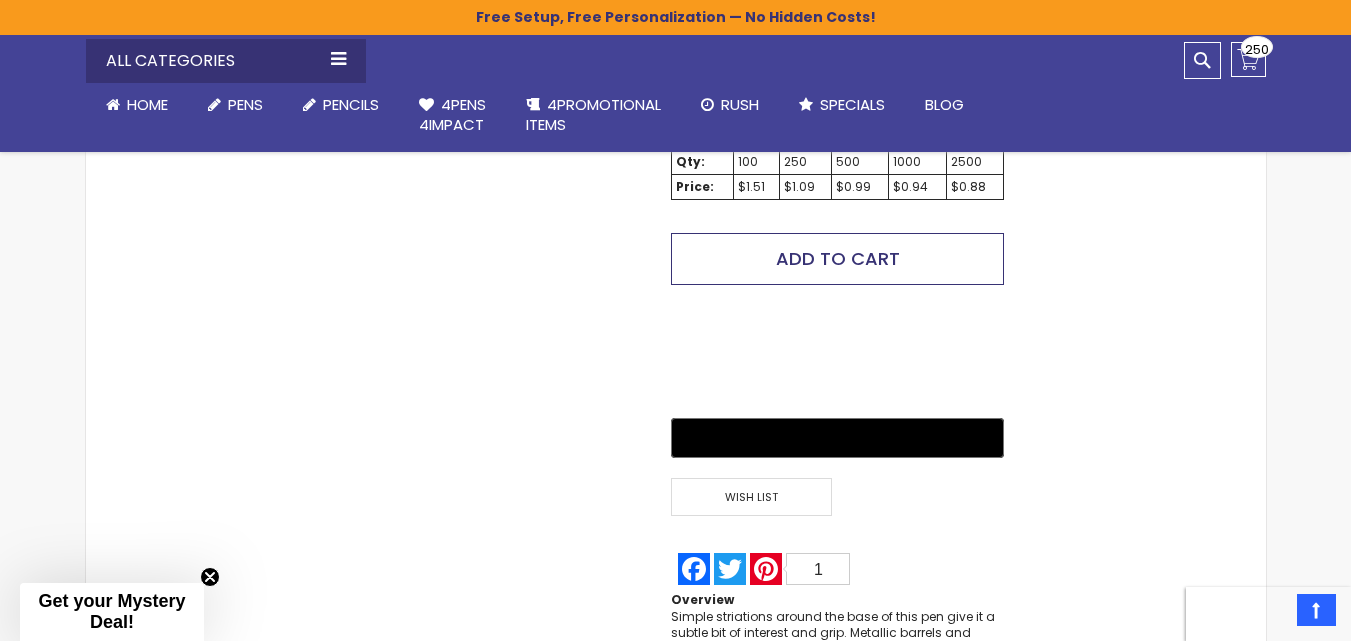 click on "Add to Cart" at bounding box center (838, 258) 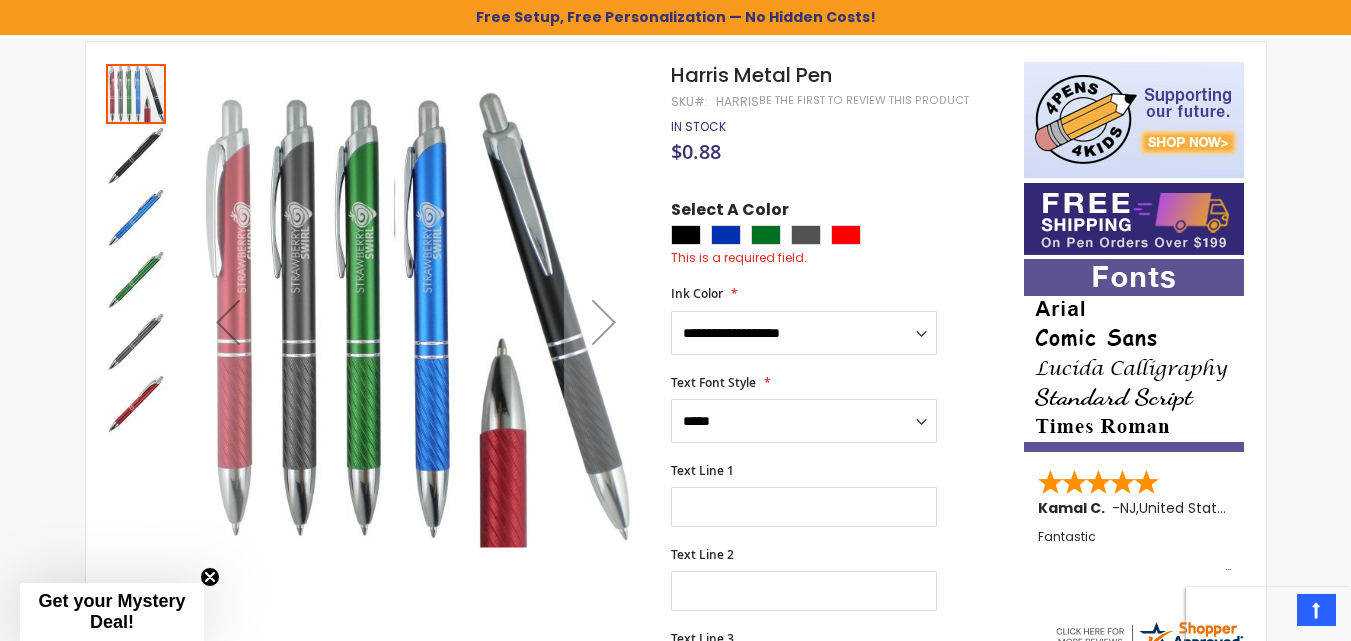 scroll, scrollTop: 181, scrollLeft: 0, axis: vertical 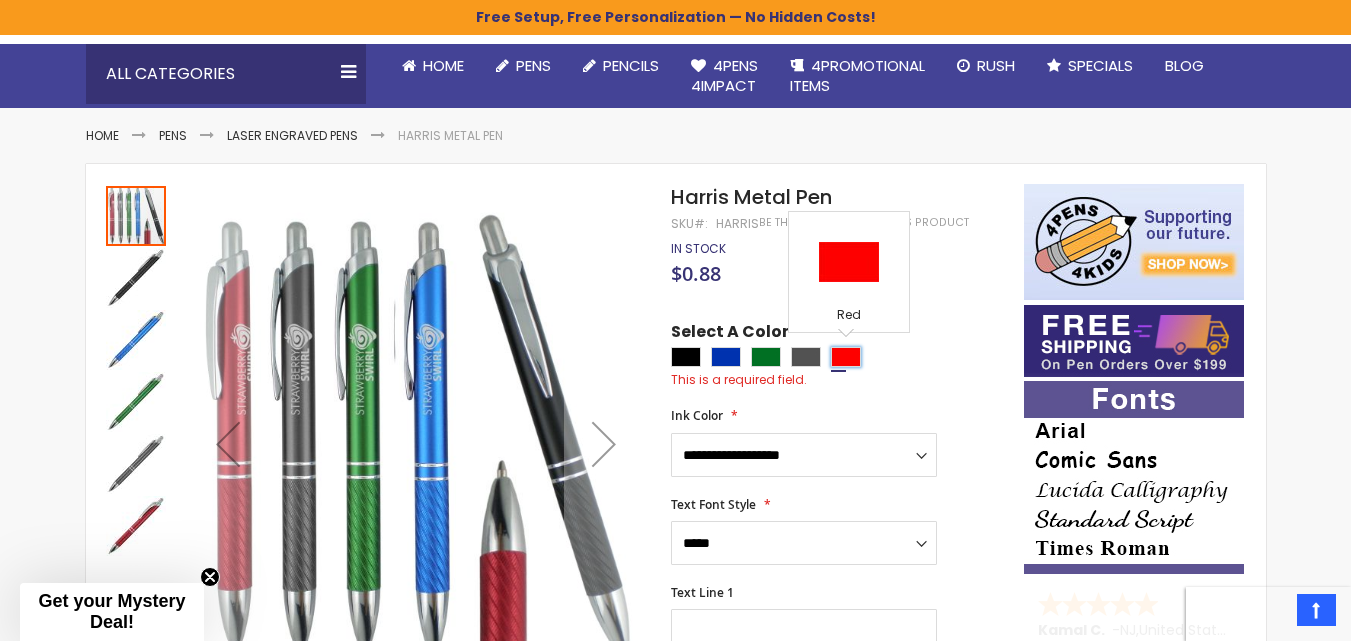 click at bounding box center [846, 357] 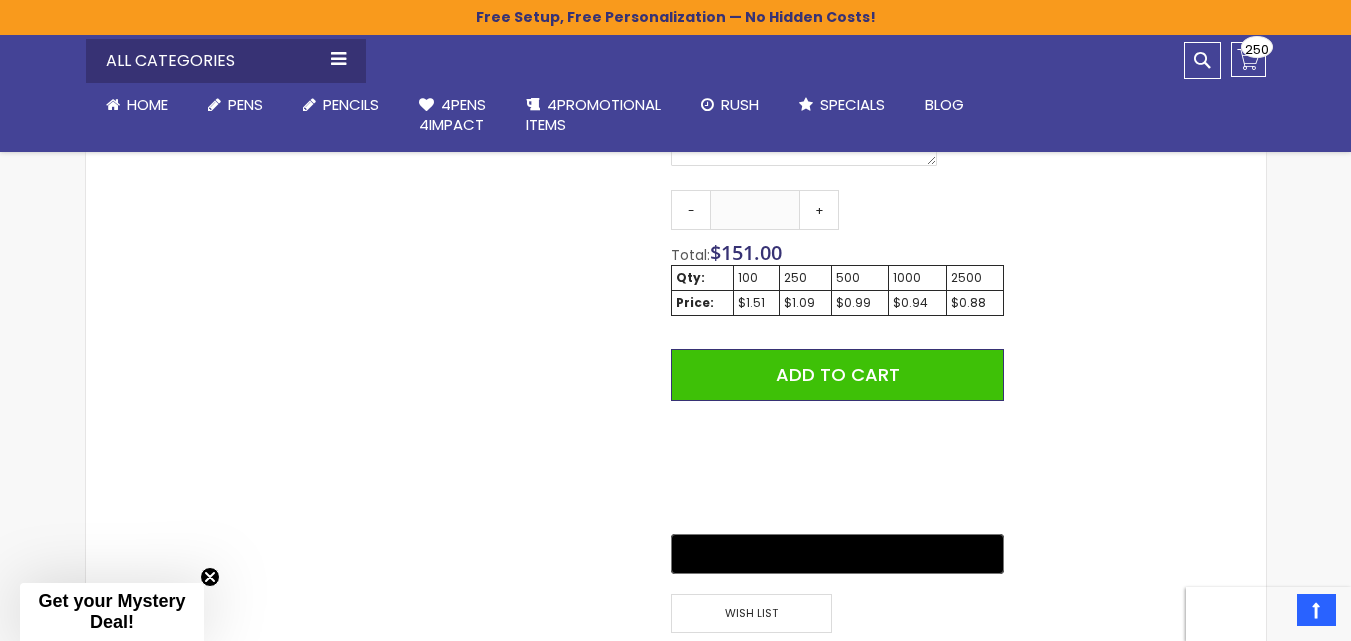 scroll, scrollTop: 1081, scrollLeft: 0, axis: vertical 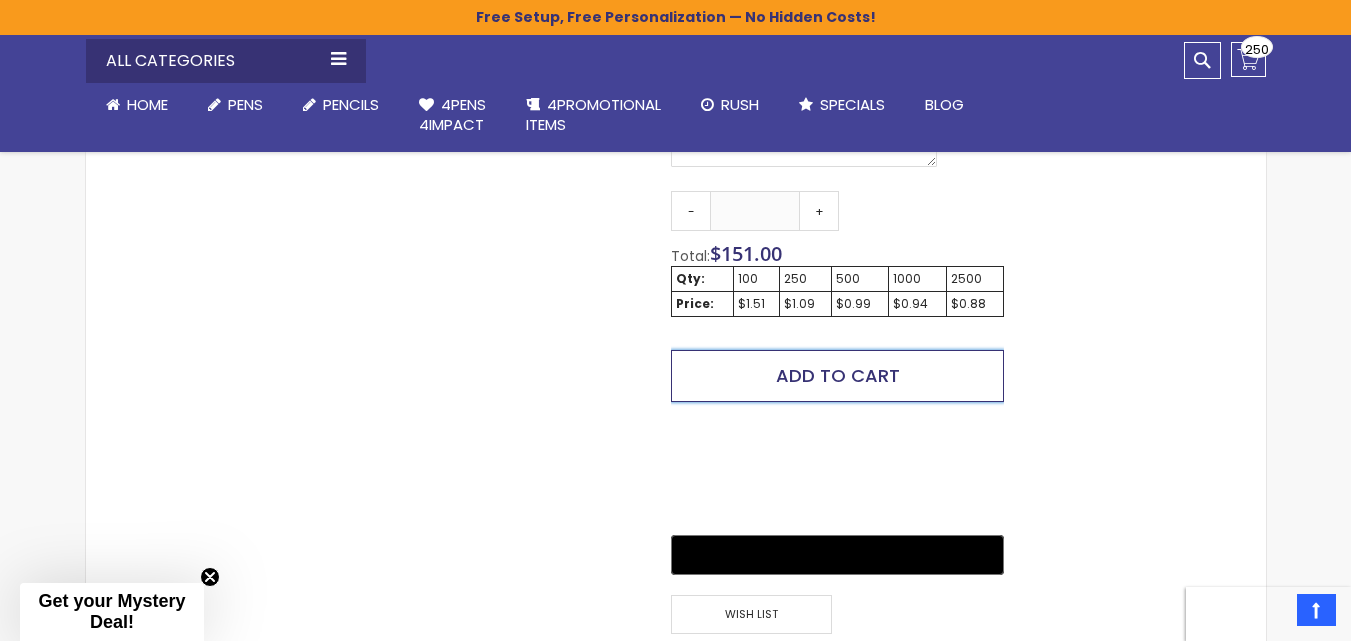 click on "Add to Cart" at bounding box center [838, 375] 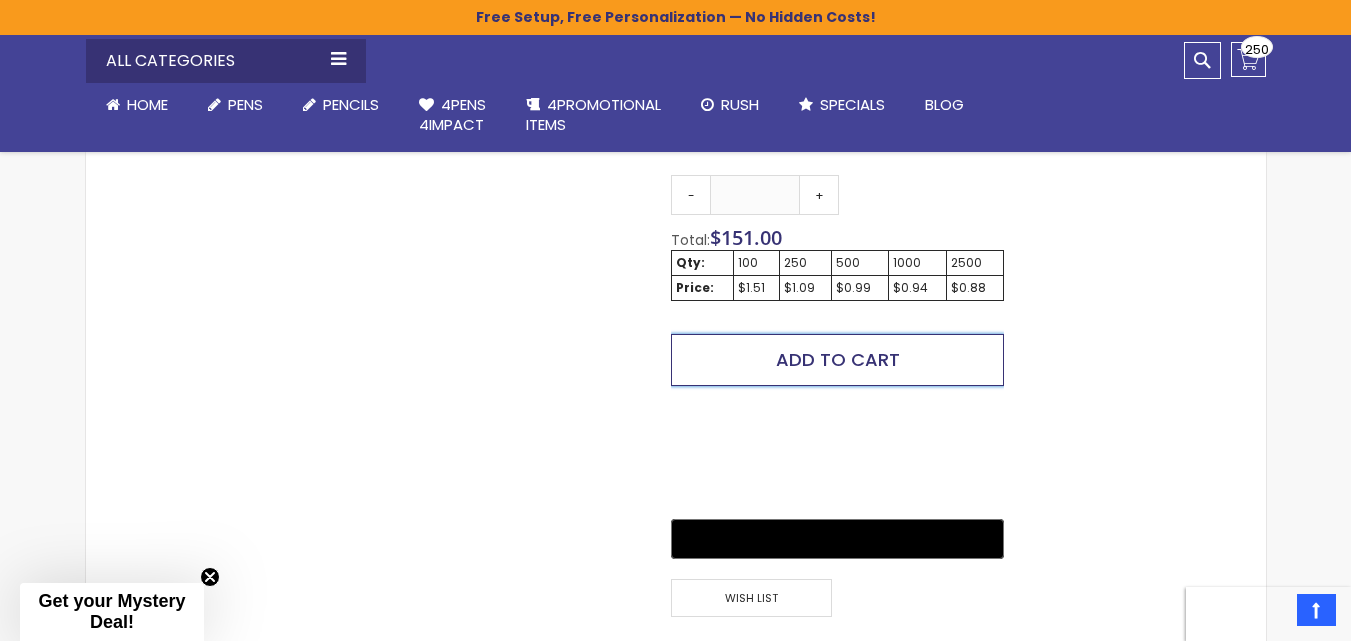scroll, scrollTop: 482, scrollLeft: 0, axis: vertical 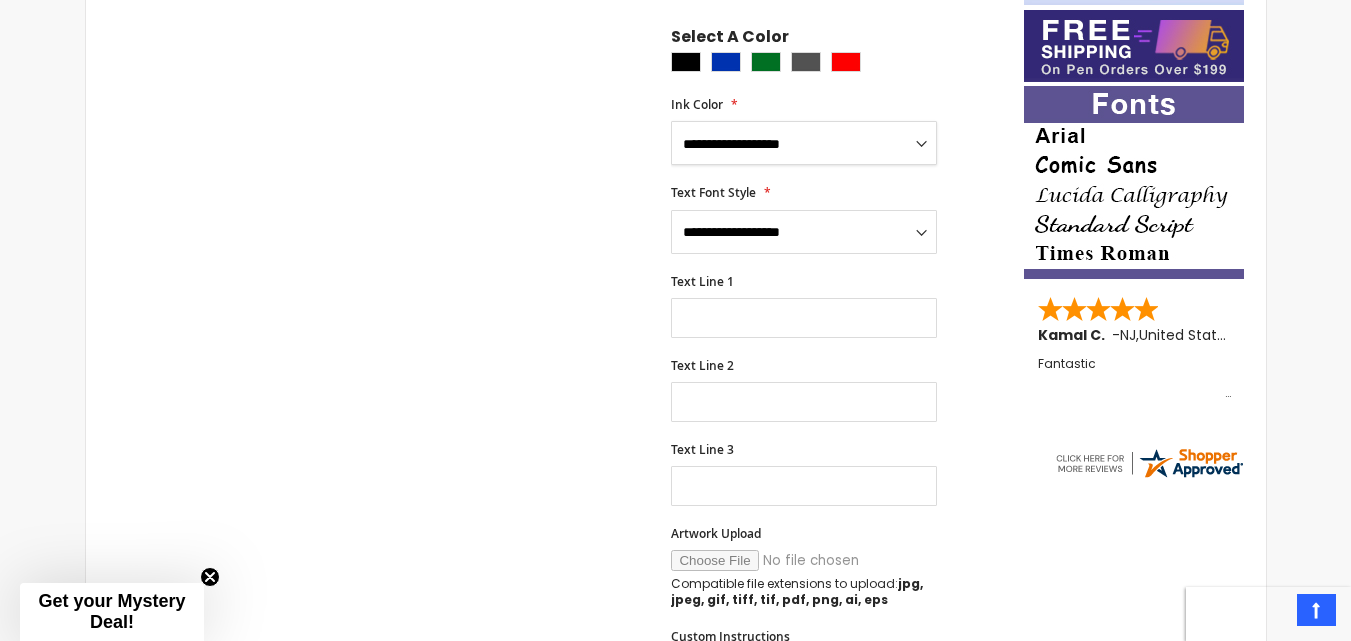 click on "**********" at bounding box center [804, 143] 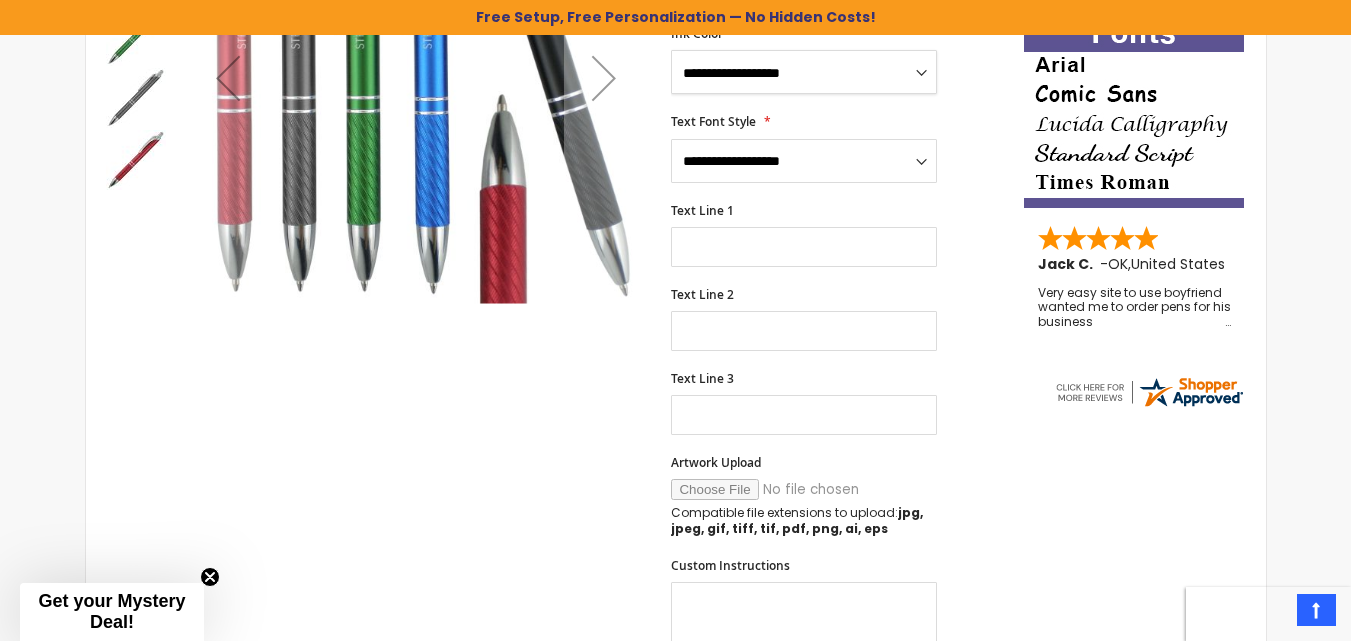scroll, scrollTop: 482, scrollLeft: 0, axis: vertical 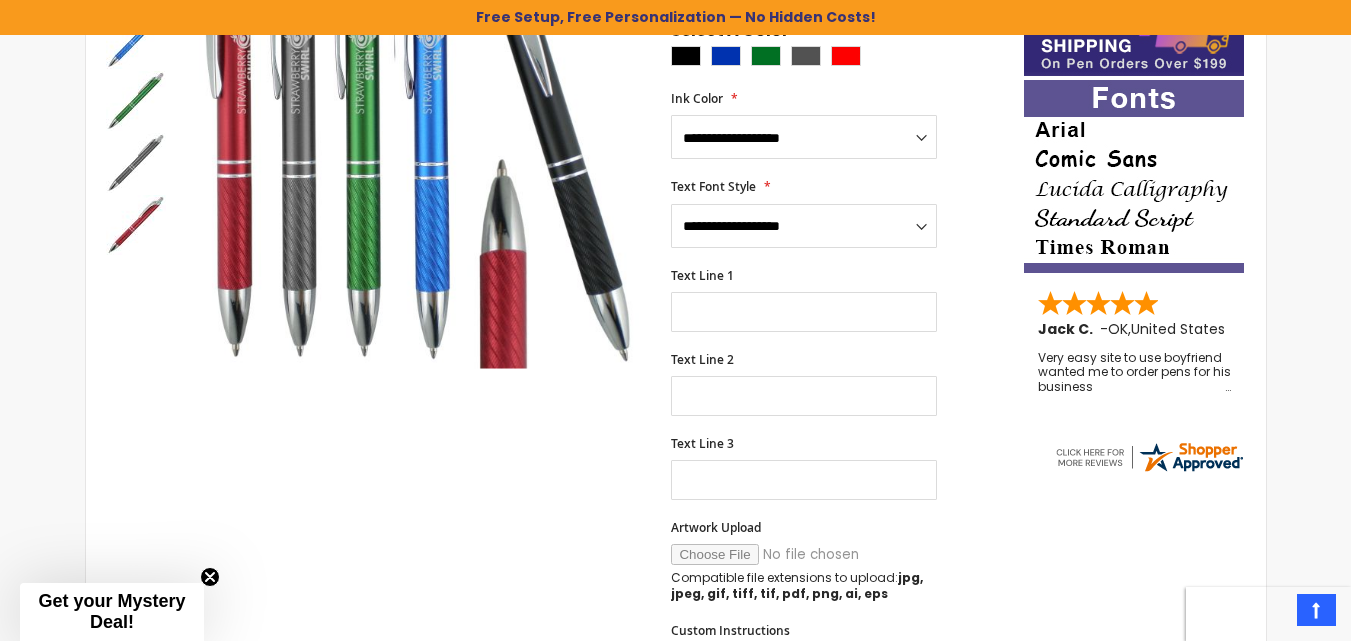 click on "Skip to the end of the images gallery
Skip to the beginning of the images gallery
Harris Metal Pen
SKU
Harris
Be the first to review this product
In stock
Only  %1  left
$0.88" at bounding box center (555, 628) 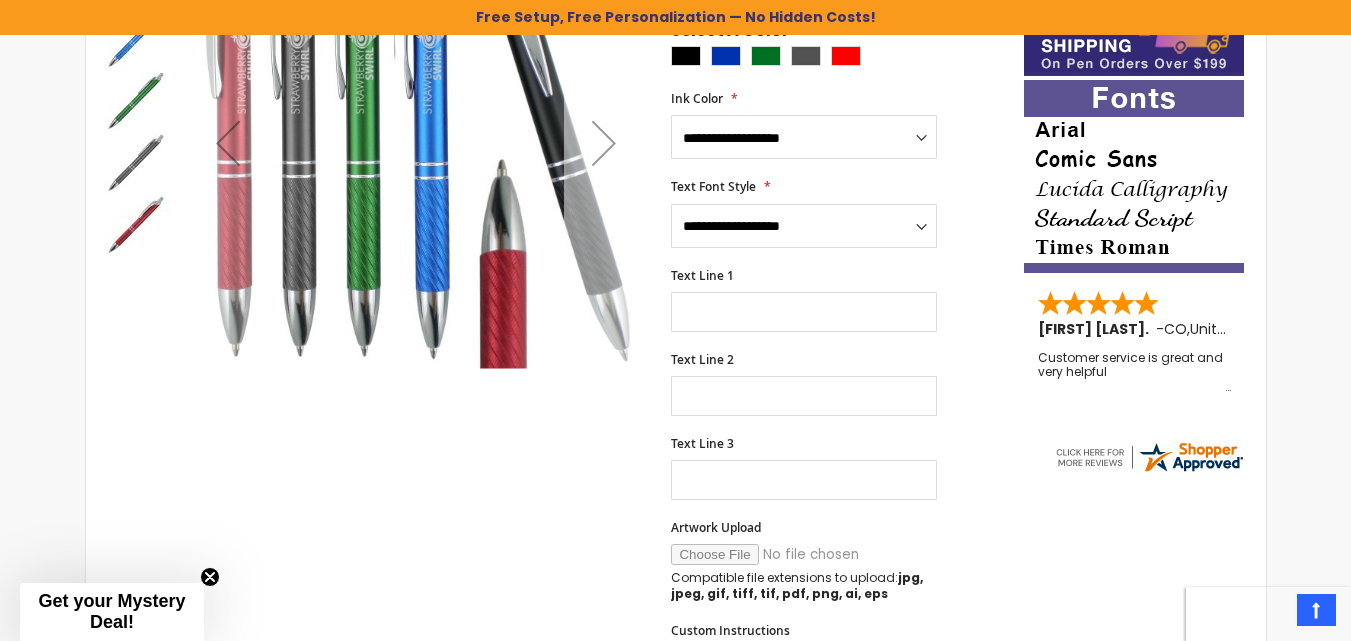 click at bounding box center (604, 143) 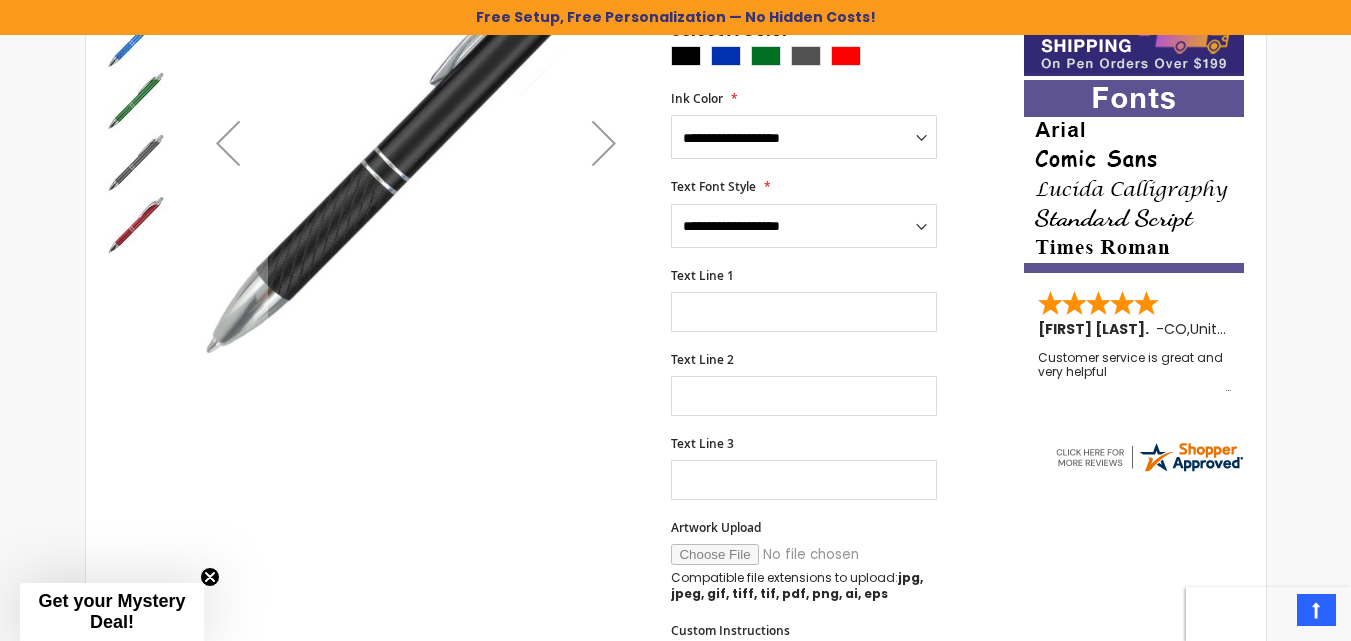 click at bounding box center (604, 143) 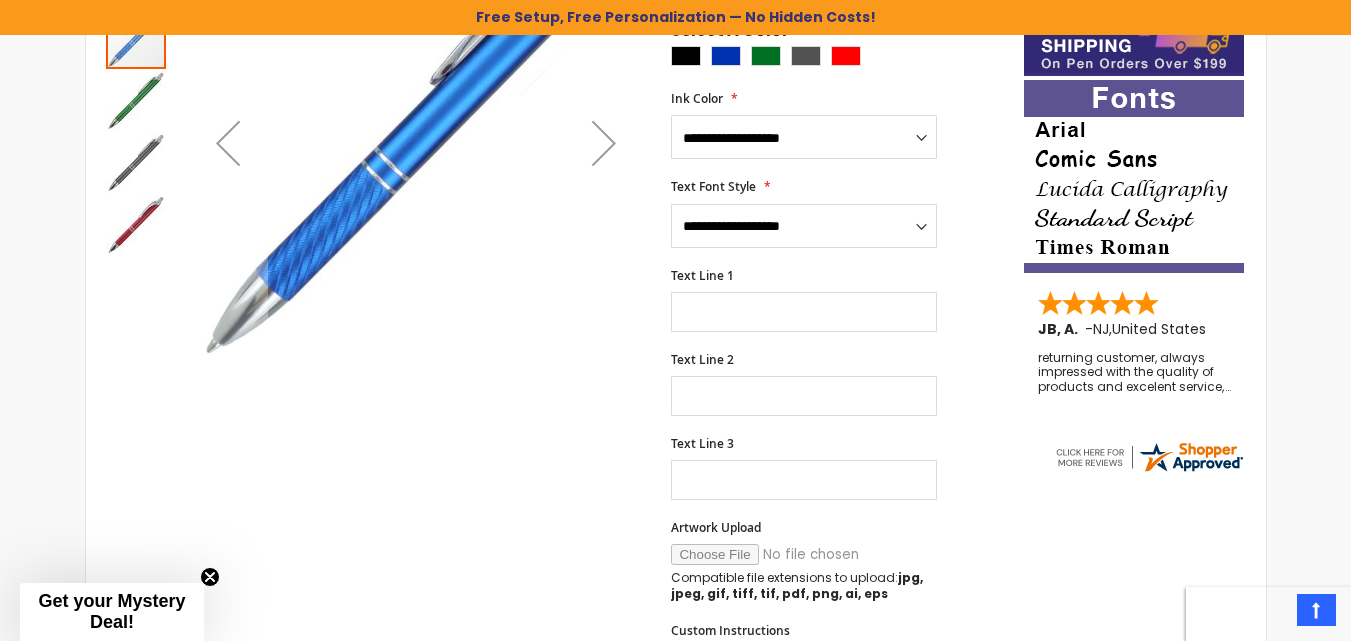 click at bounding box center (604, 143) 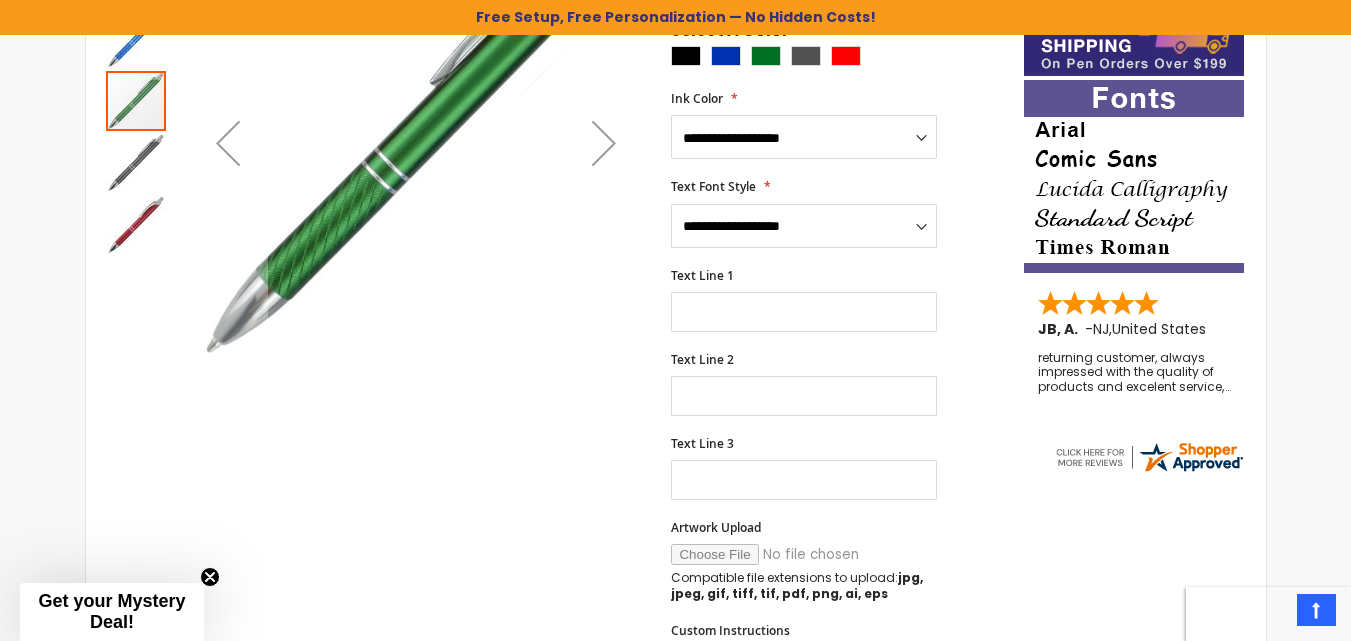 click at bounding box center [604, 143] 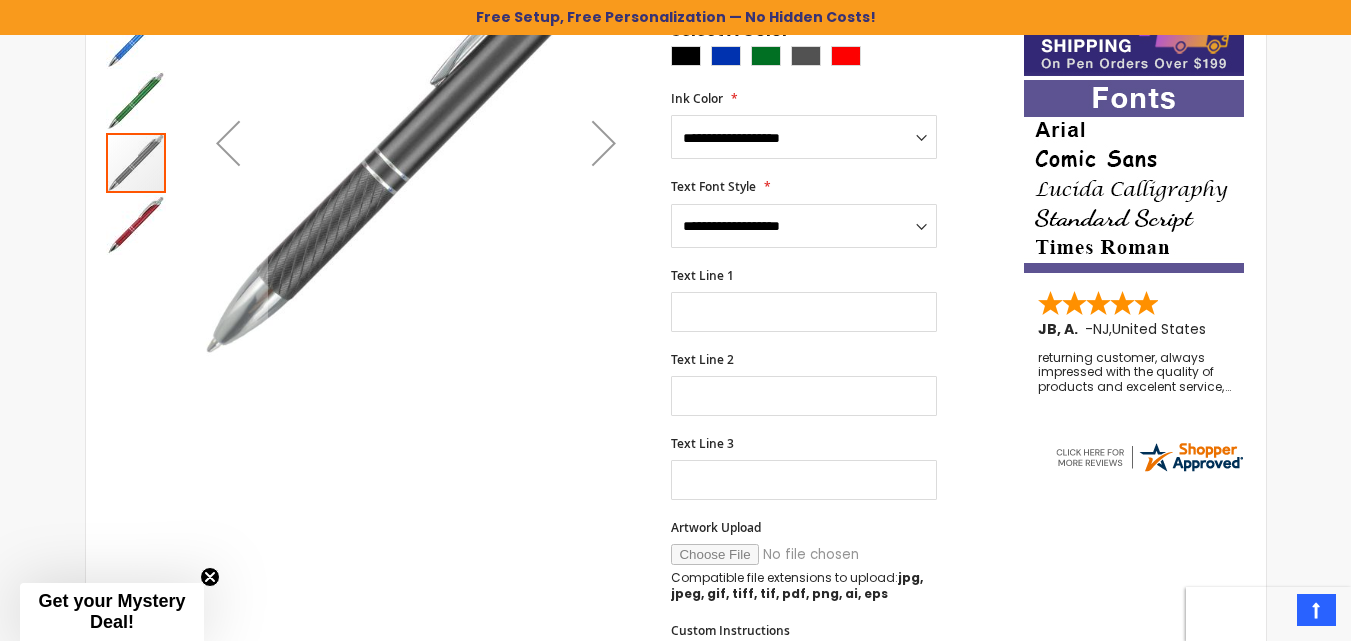 click at bounding box center [604, 143] 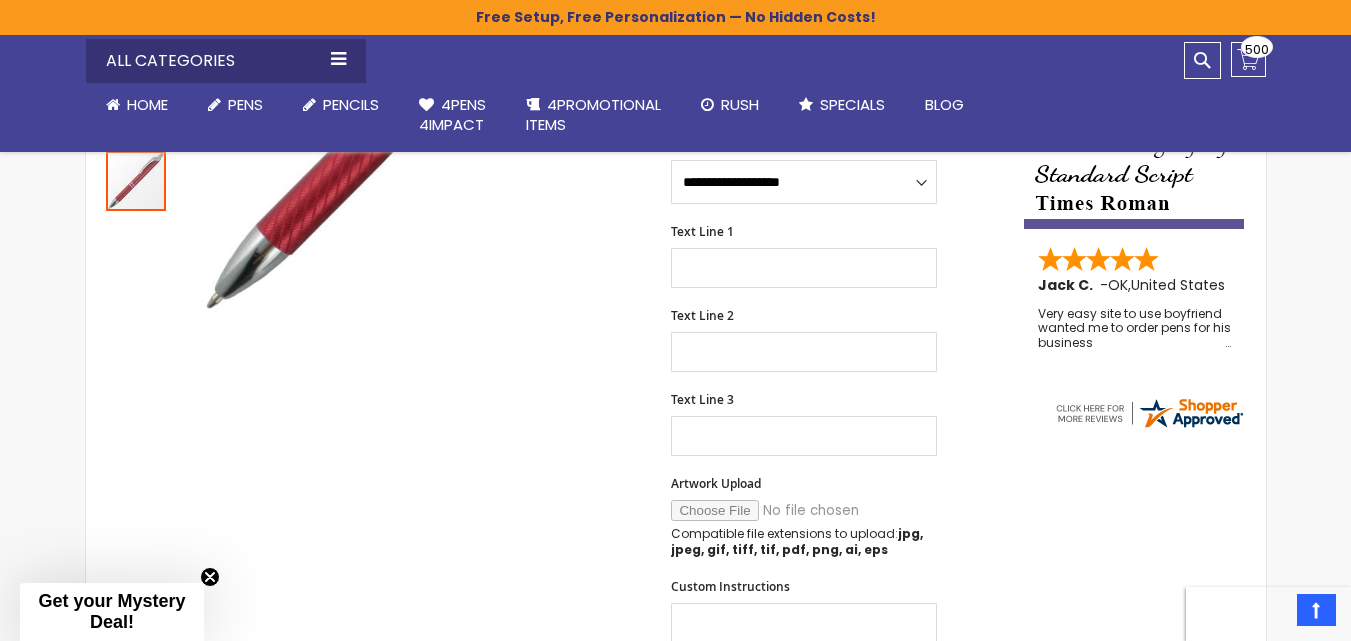 scroll, scrollTop: 500, scrollLeft: 0, axis: vertical 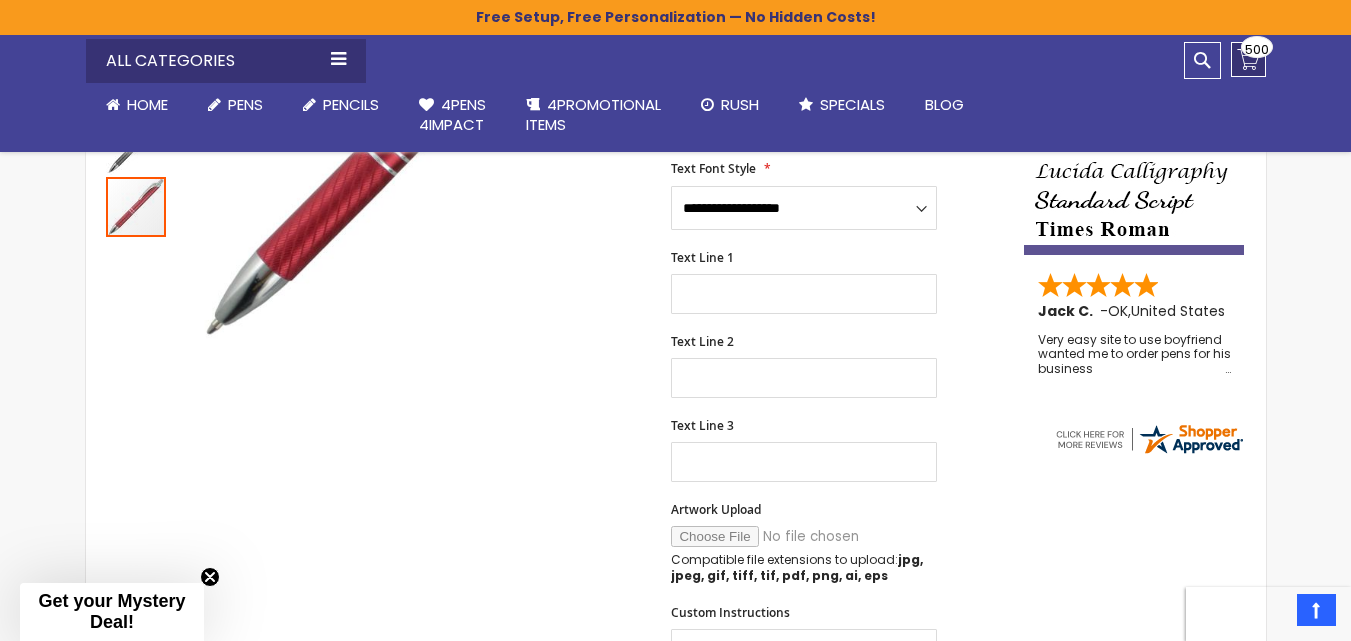 click on "My Cart
$545.00
500
500
items" at bounding box center (1248, 59) 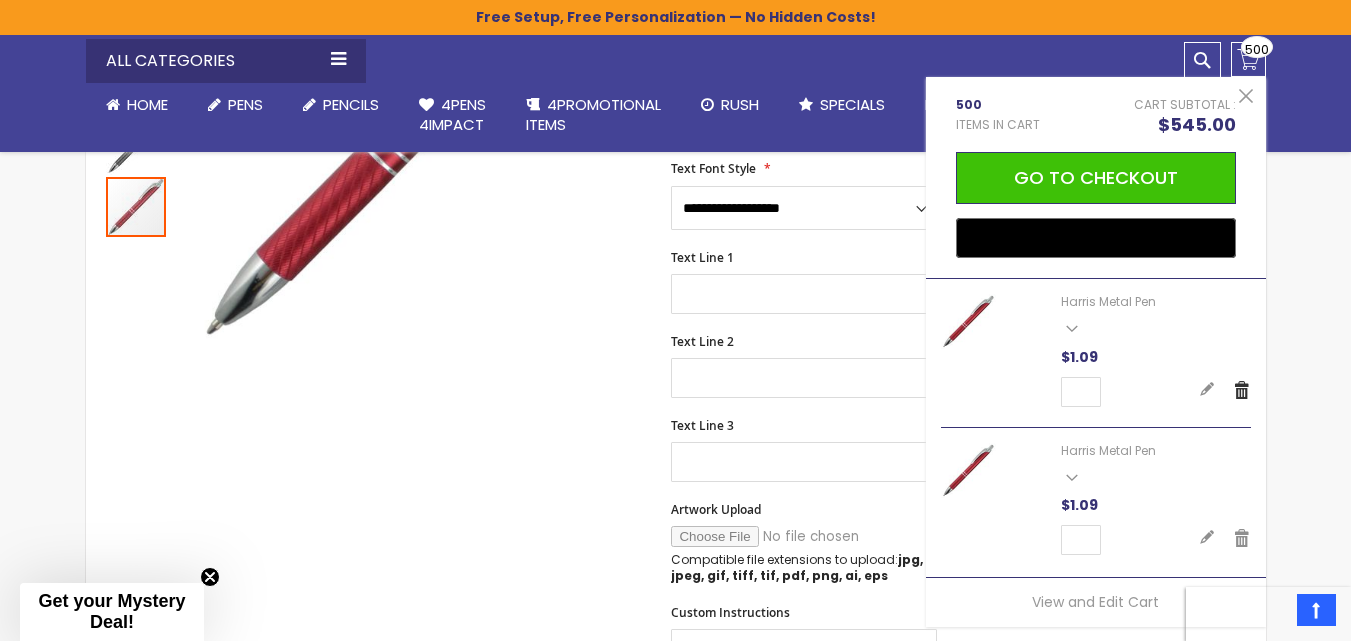 click on "Remove" at bounding box center (1242, 390) 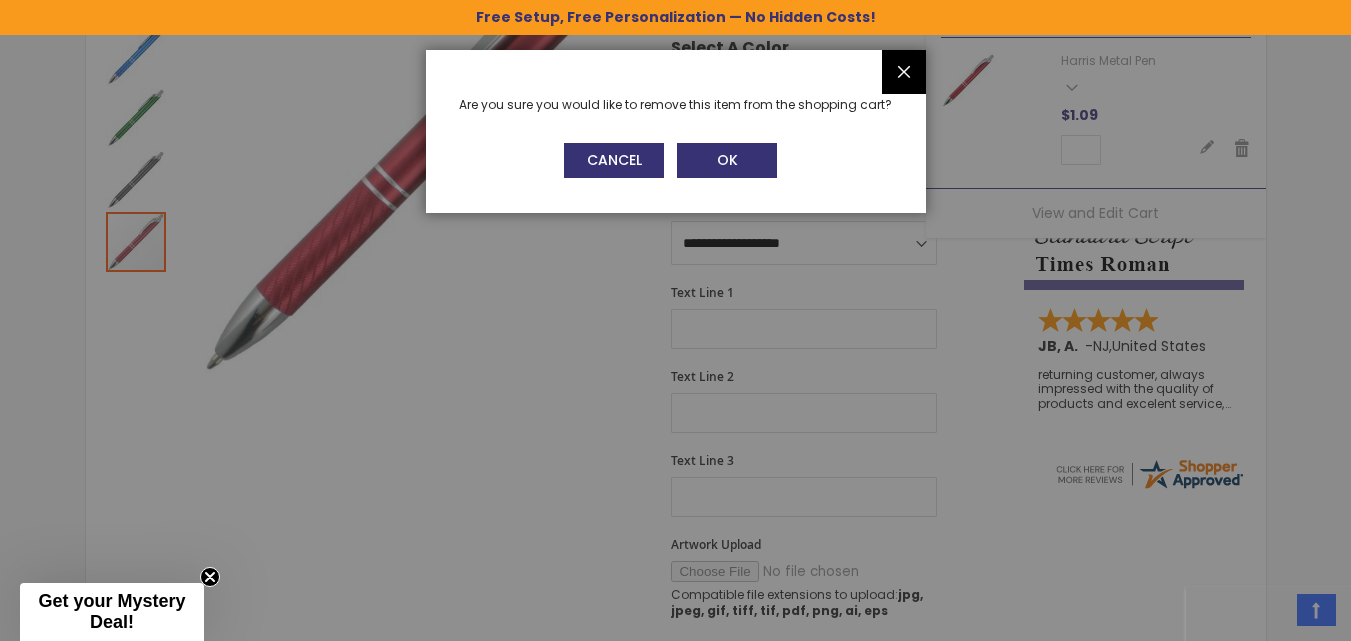 scroll, scrollTop: 0, scrollLeft: 0, axis: both 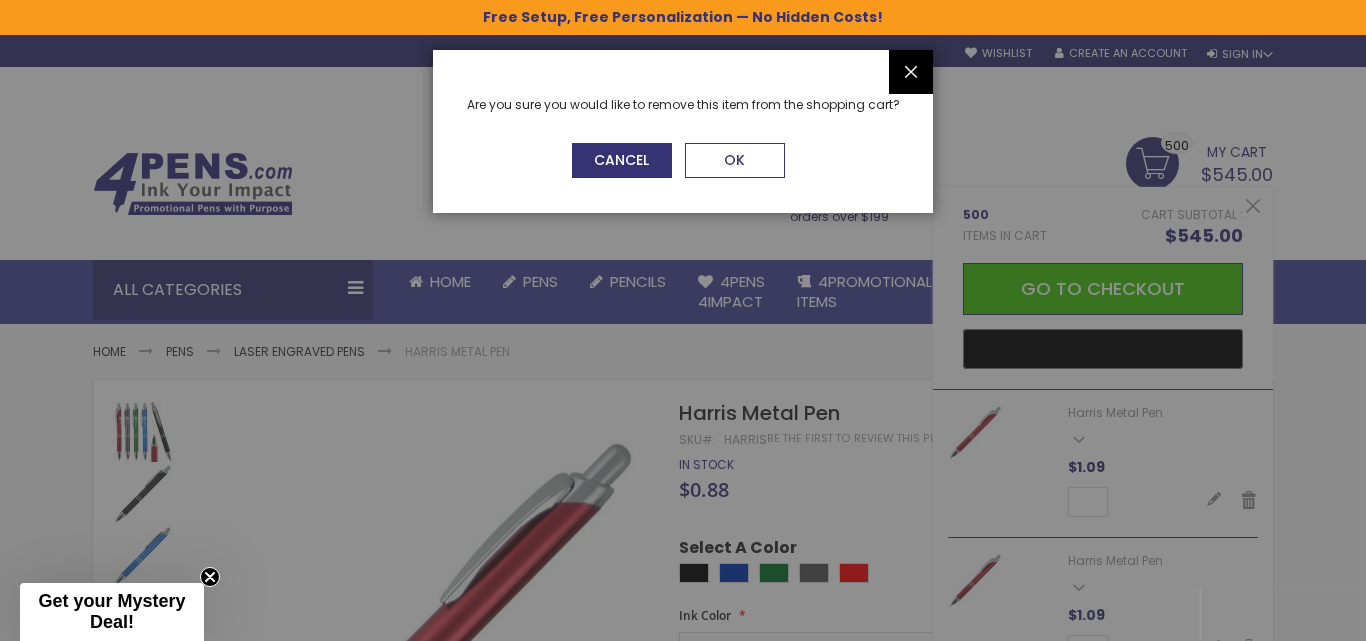 click on "OK" at bounding box center (735, 160) 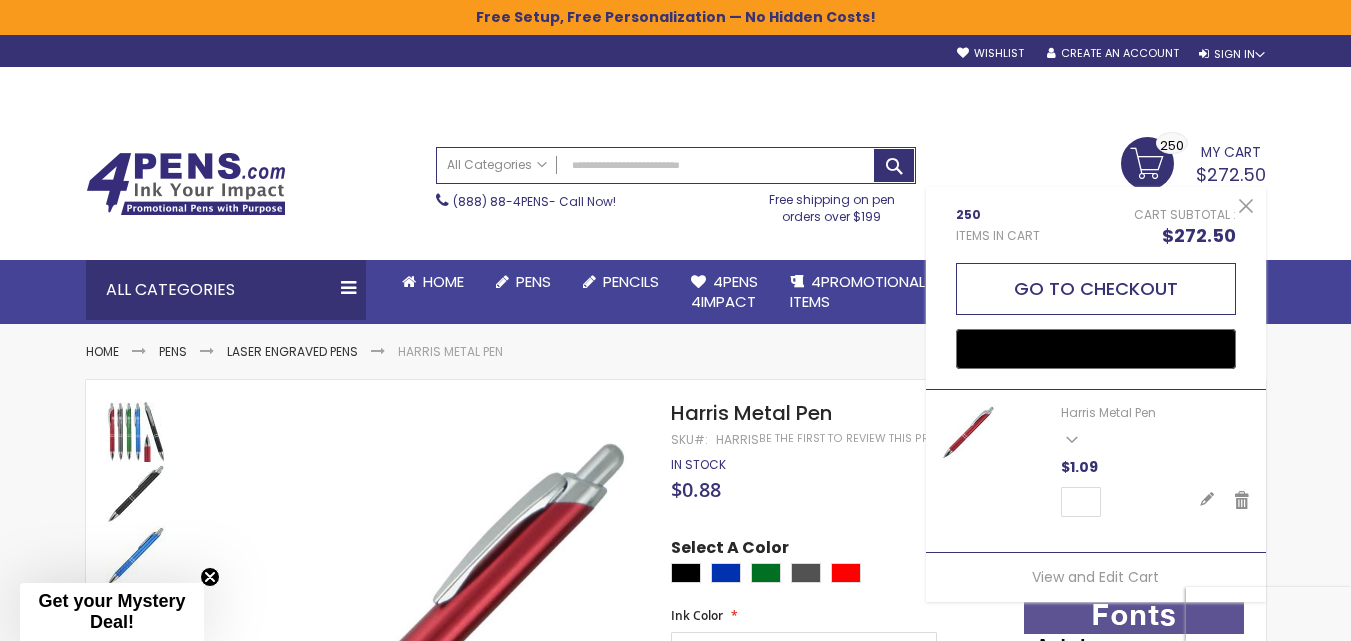 click on "Go to Checkout" at bounding box center (1096, 289) 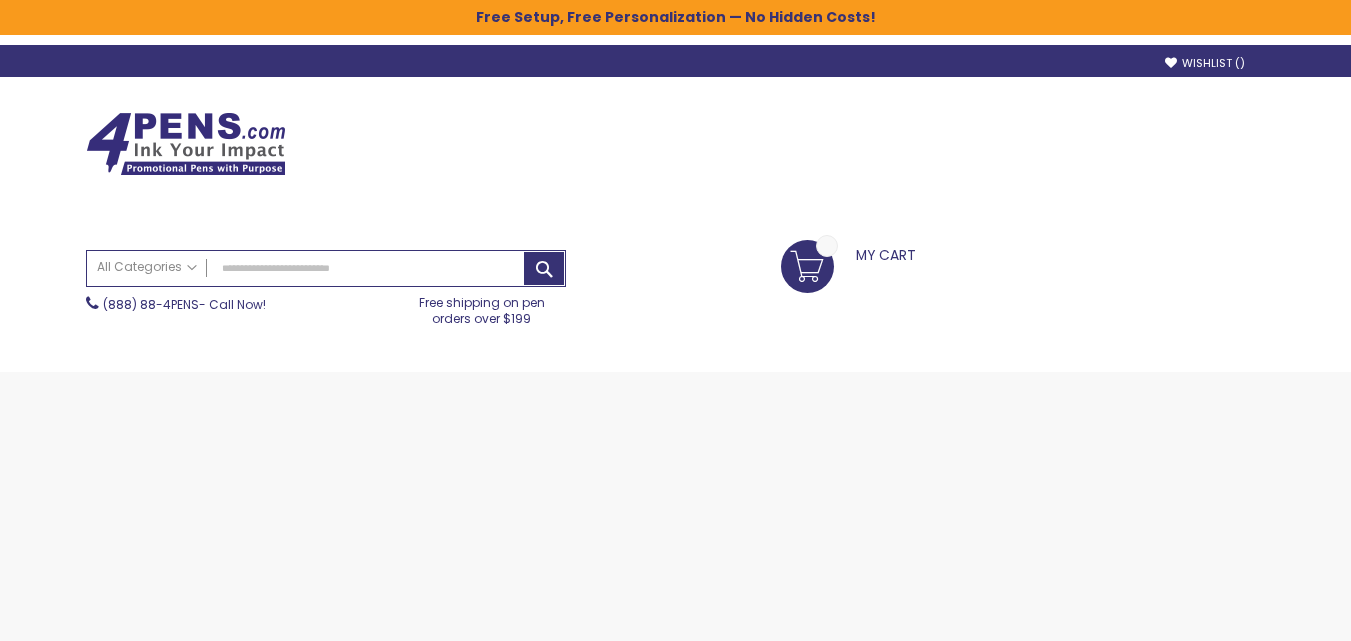 scroll, scrollTop: 0, scrollLeft: 0, axis: both 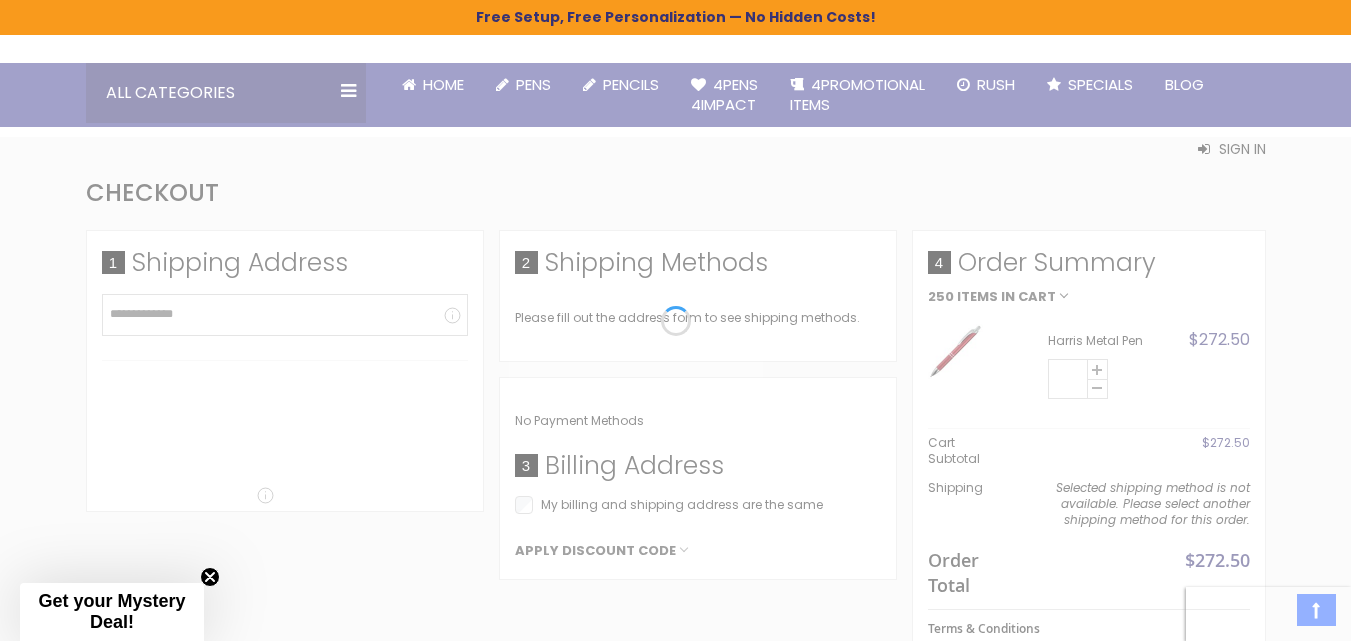 select on "*" 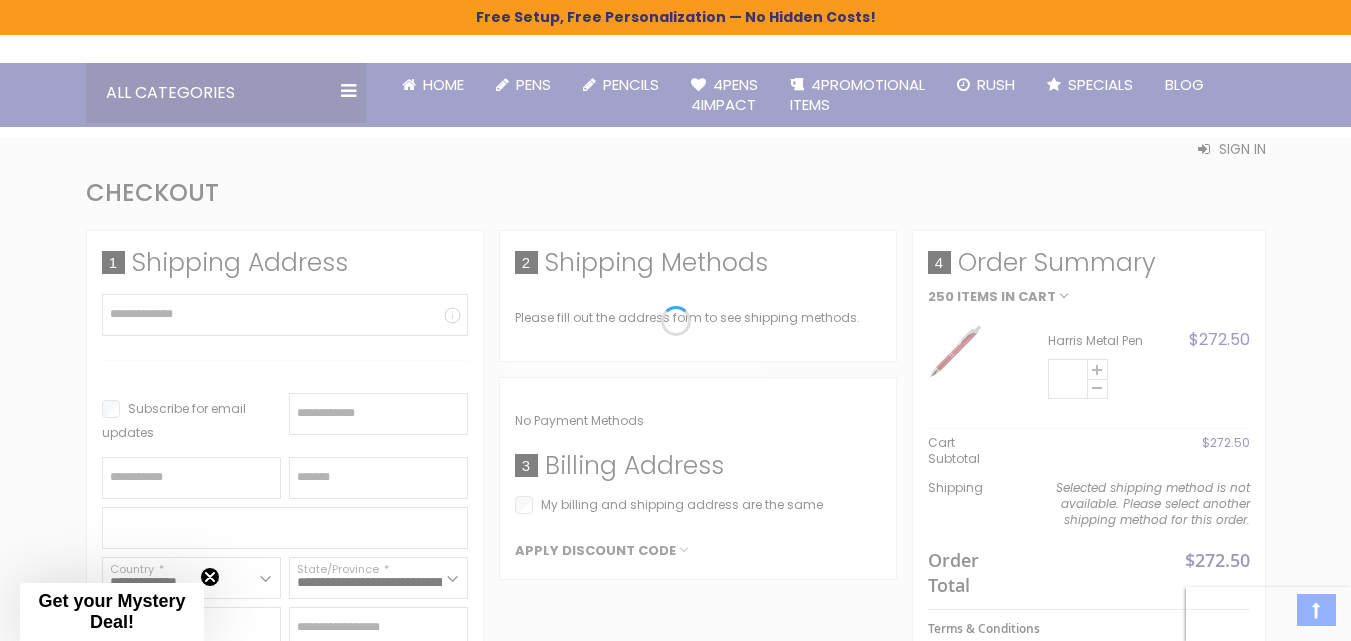 type 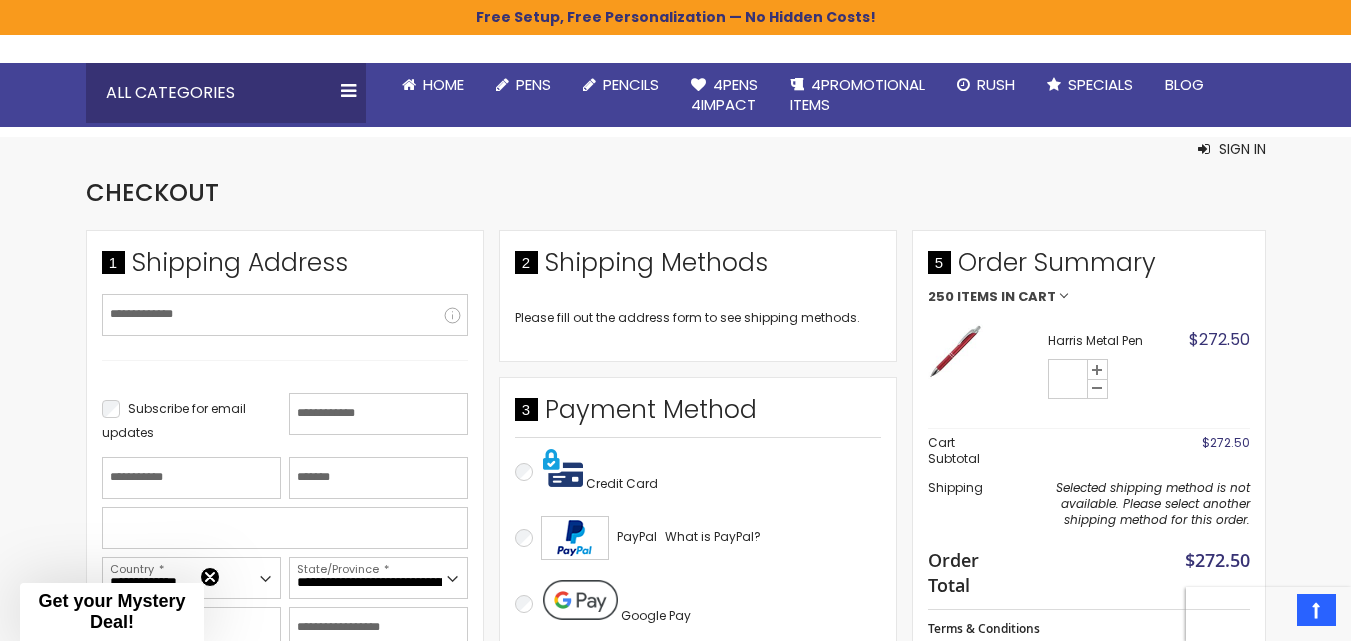 scroll, scrollTop: 0, scrollLeft: 0, axis: both 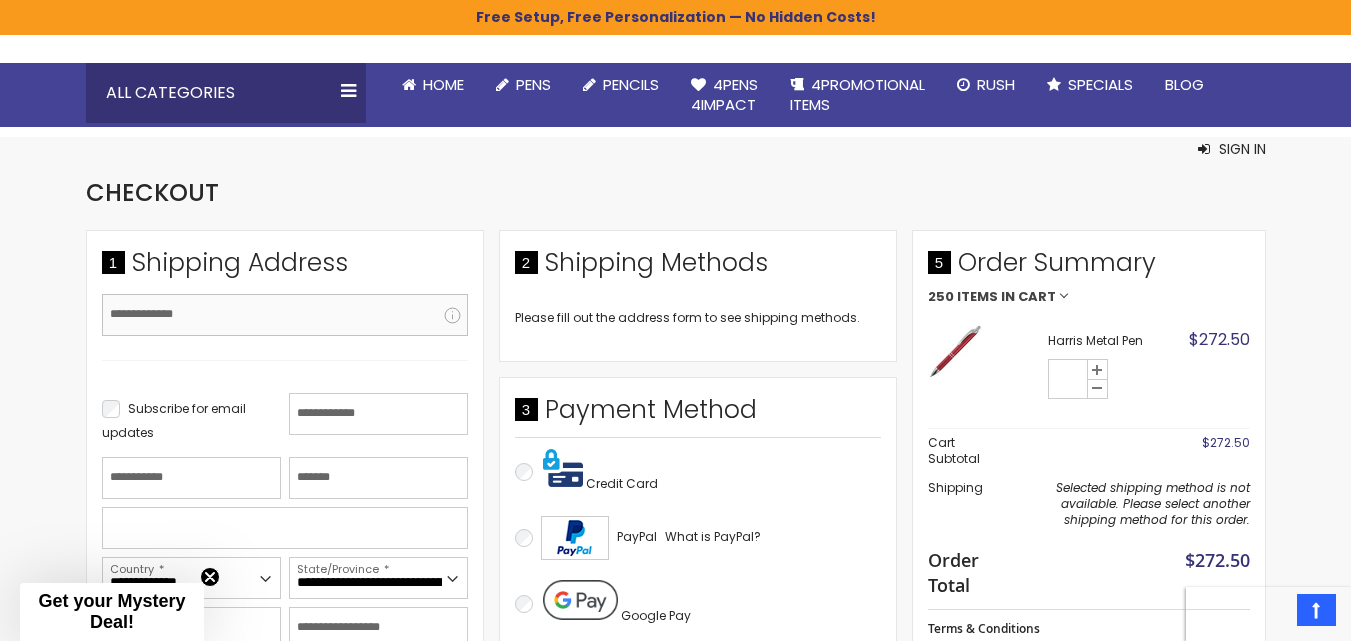 click on "Email Address" at bounding box center (285, 315) 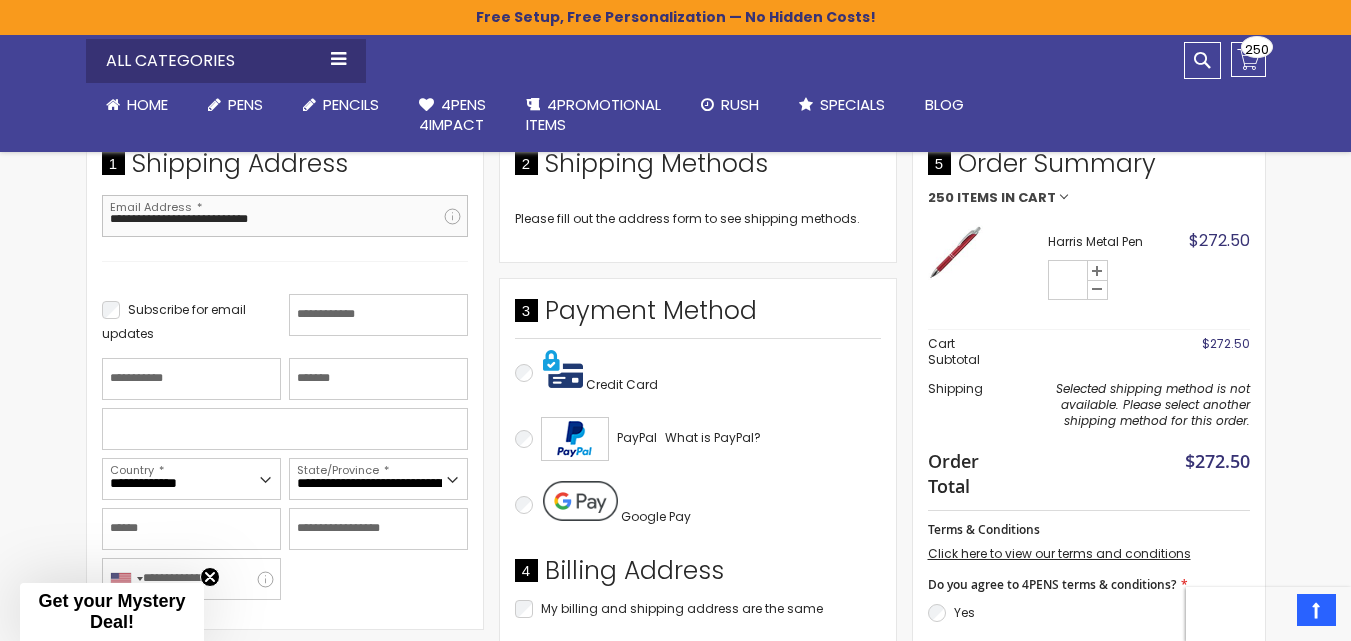 scroll, scrollTop: 400, scrollLeft: 0, axis: vertical 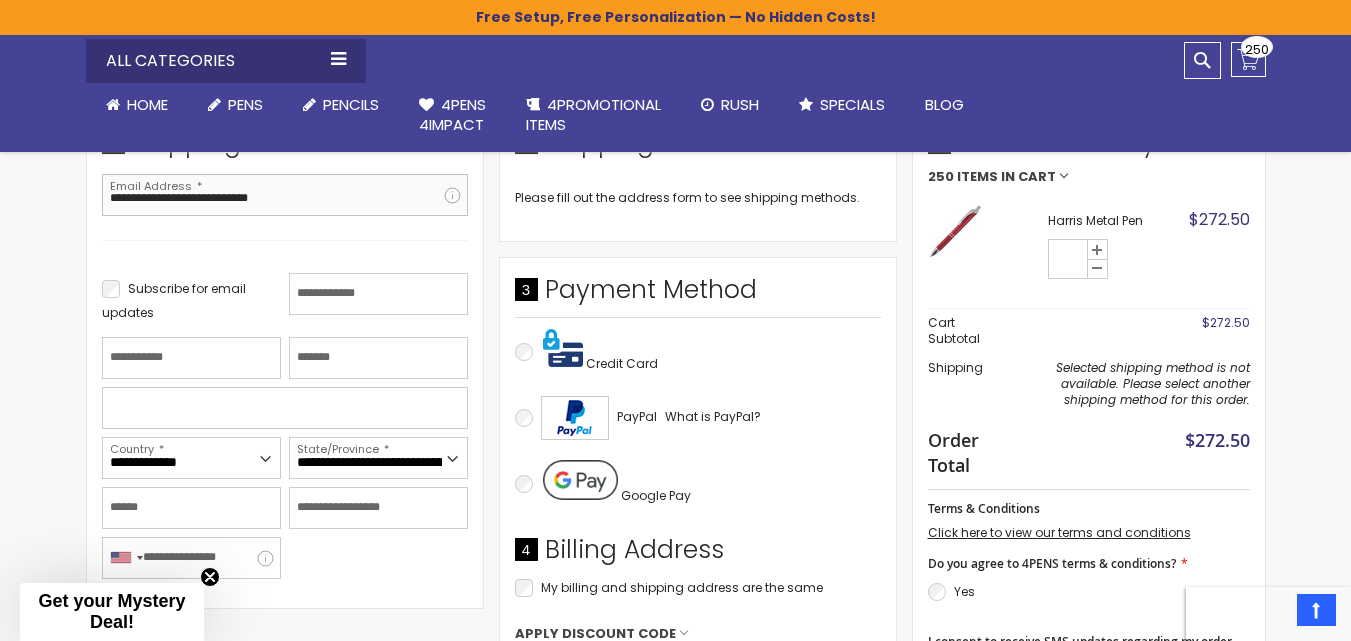 type on "**********" 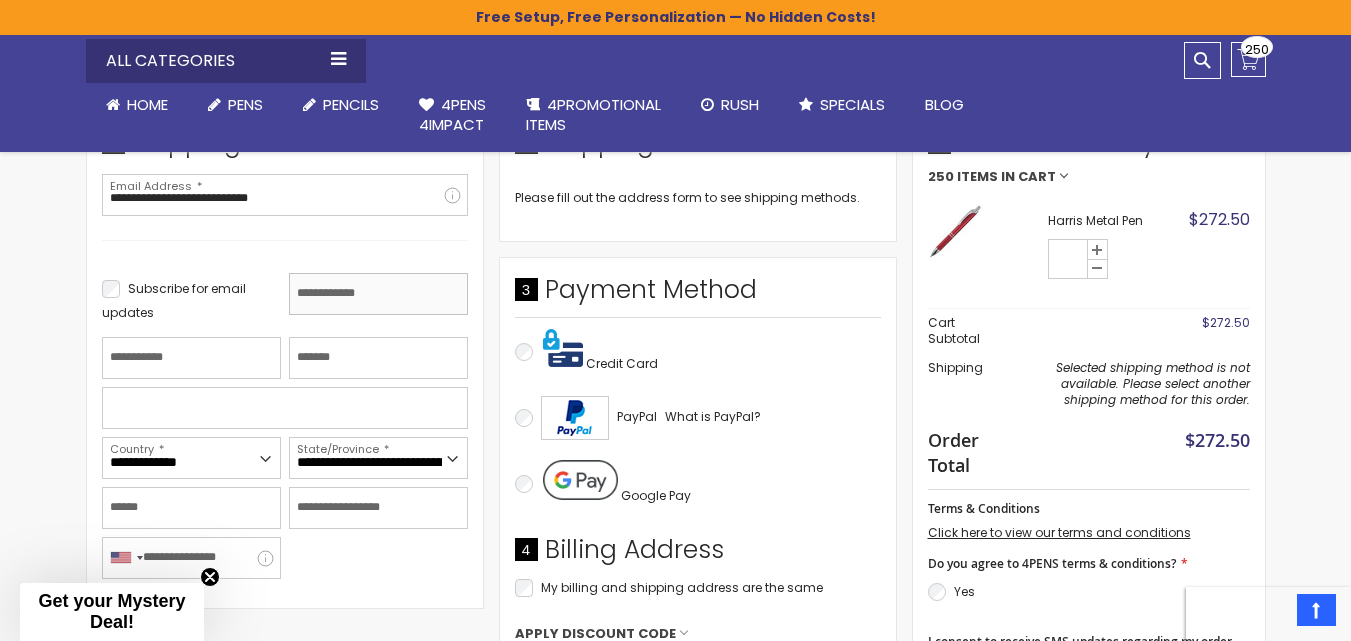 click on "First Name" at bounding box center [378, 294] 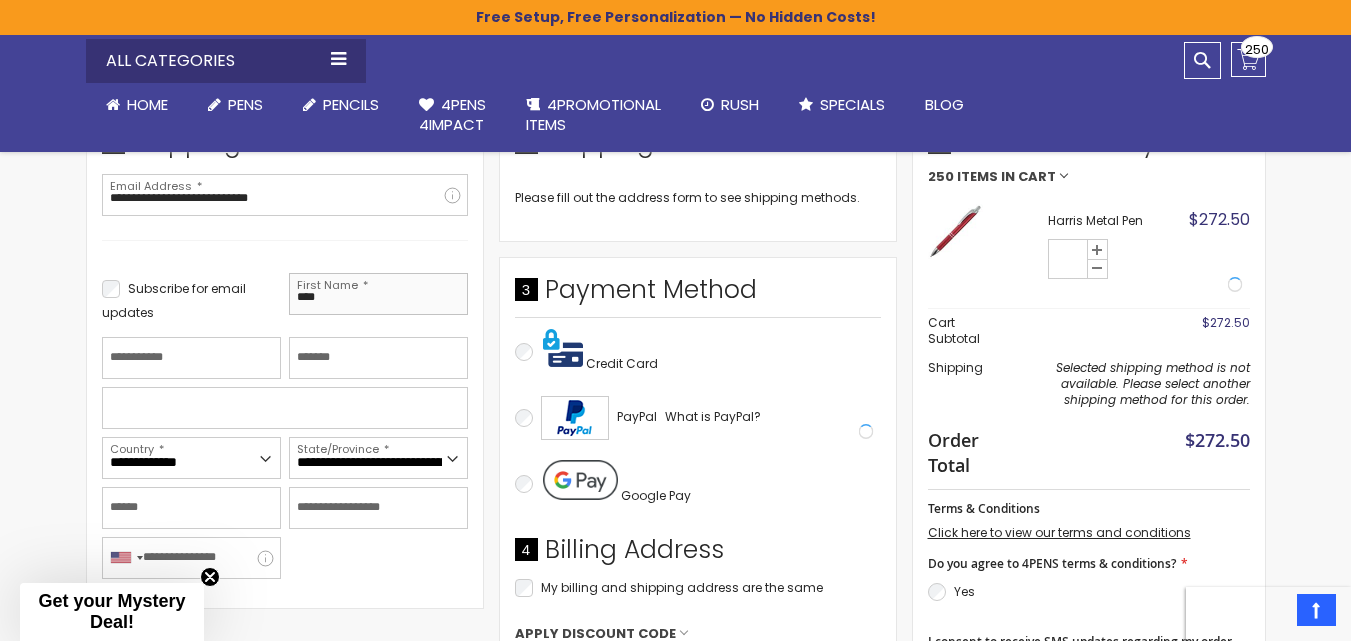 type on "****" 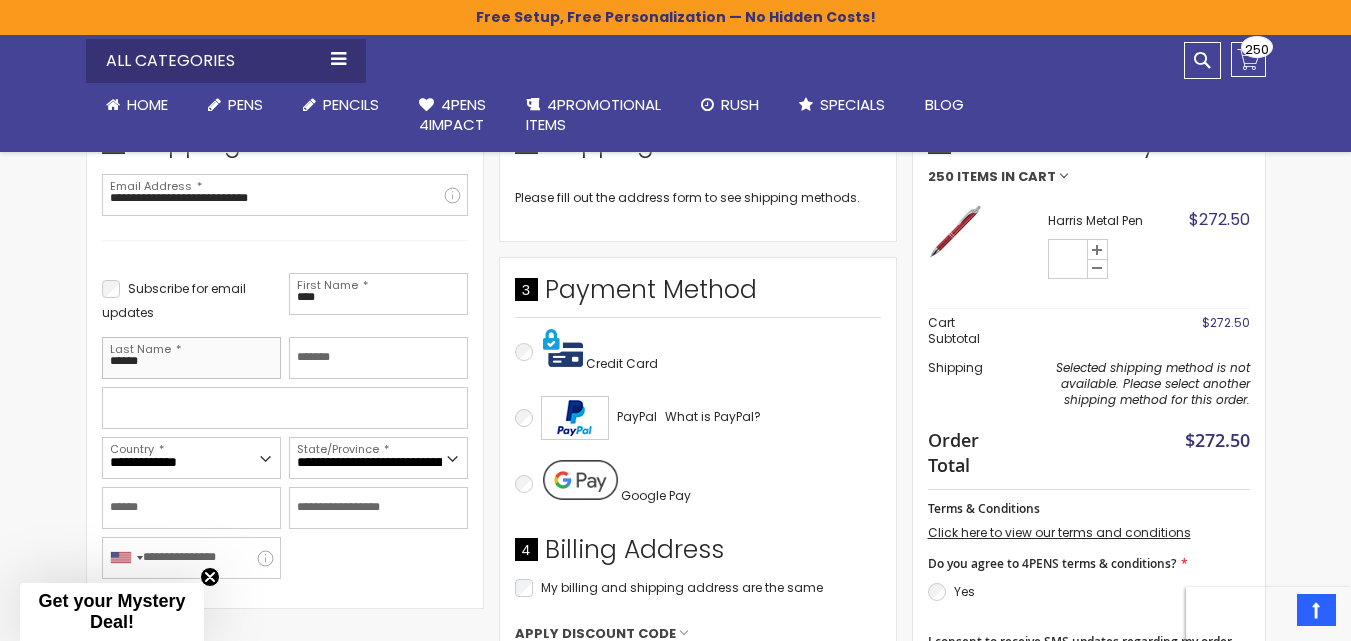 type on "******" 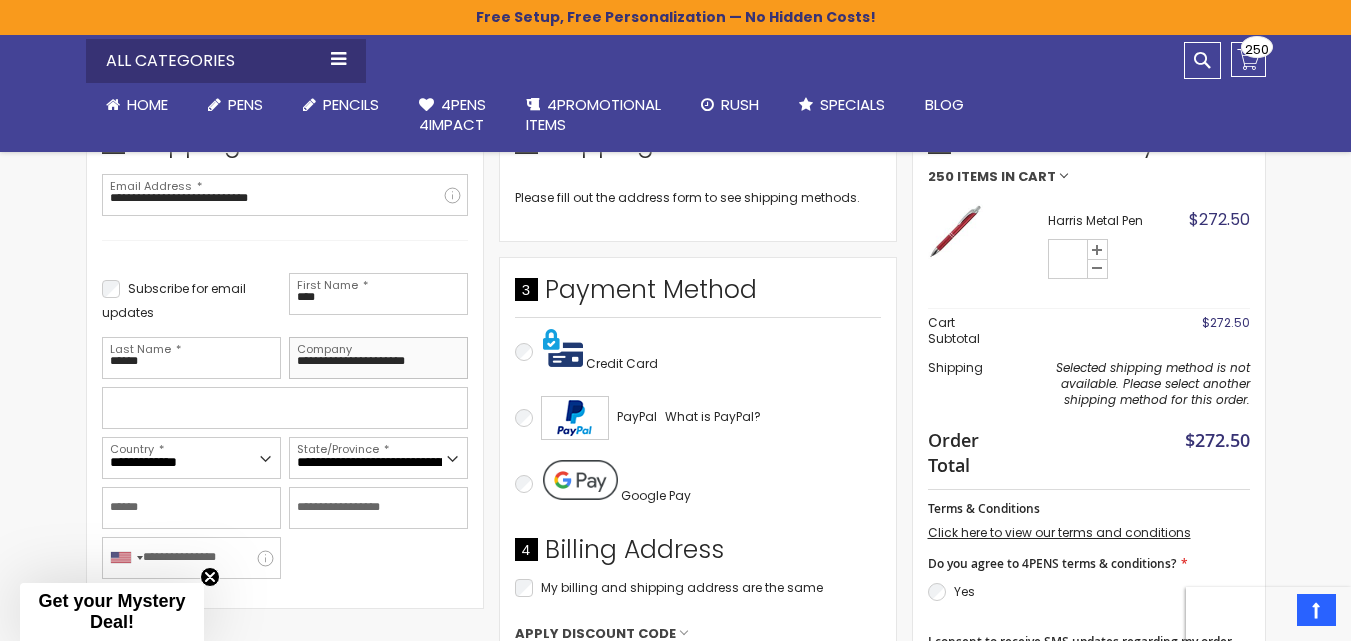 type on "**********" 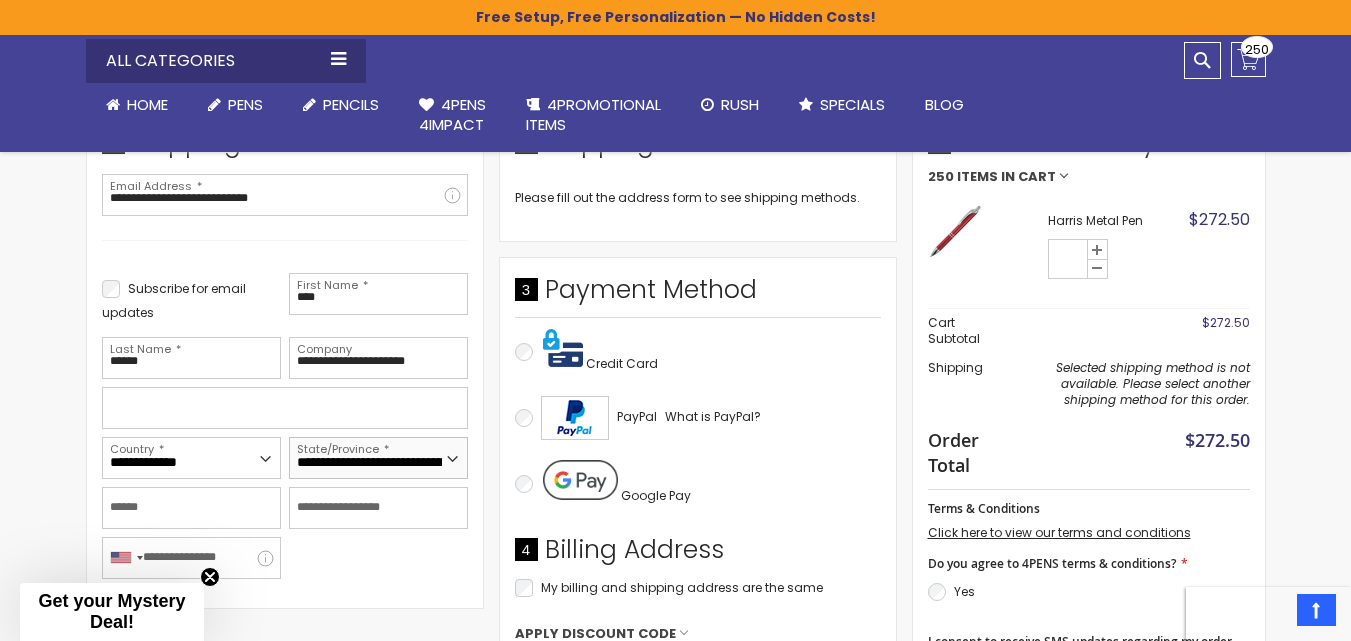 click on "**********" at bounding box center (378, 458) 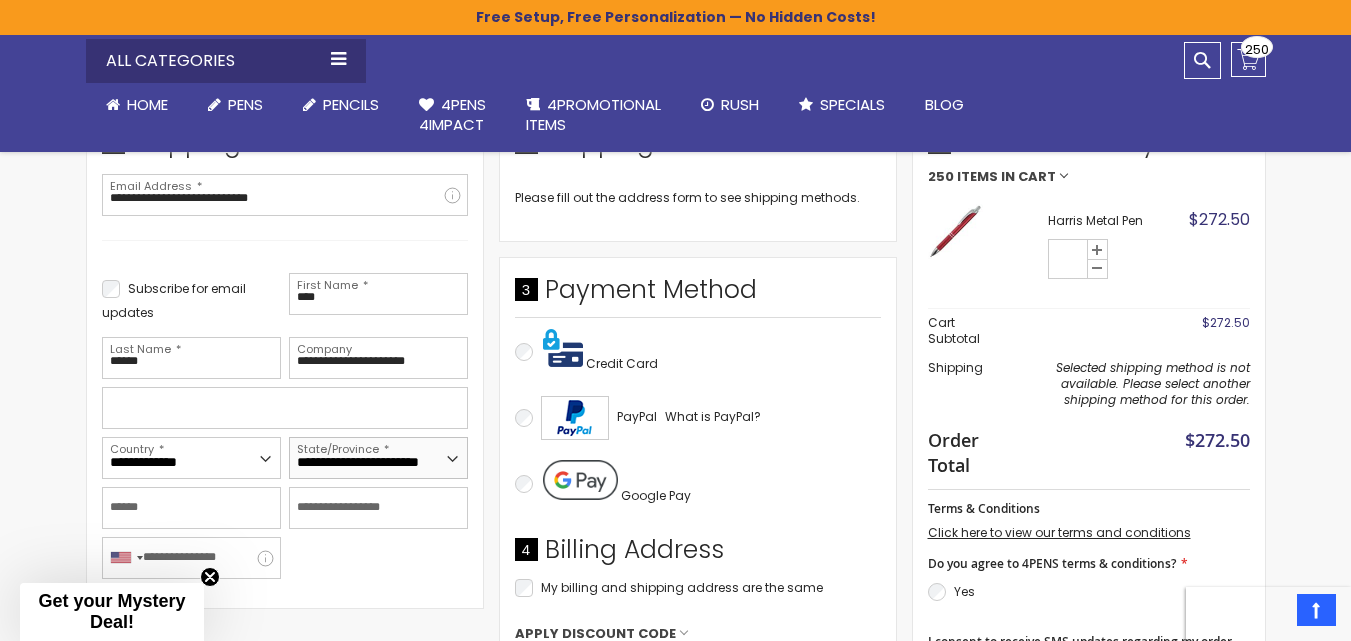 click on "**********" at bounding box center (378, 458) 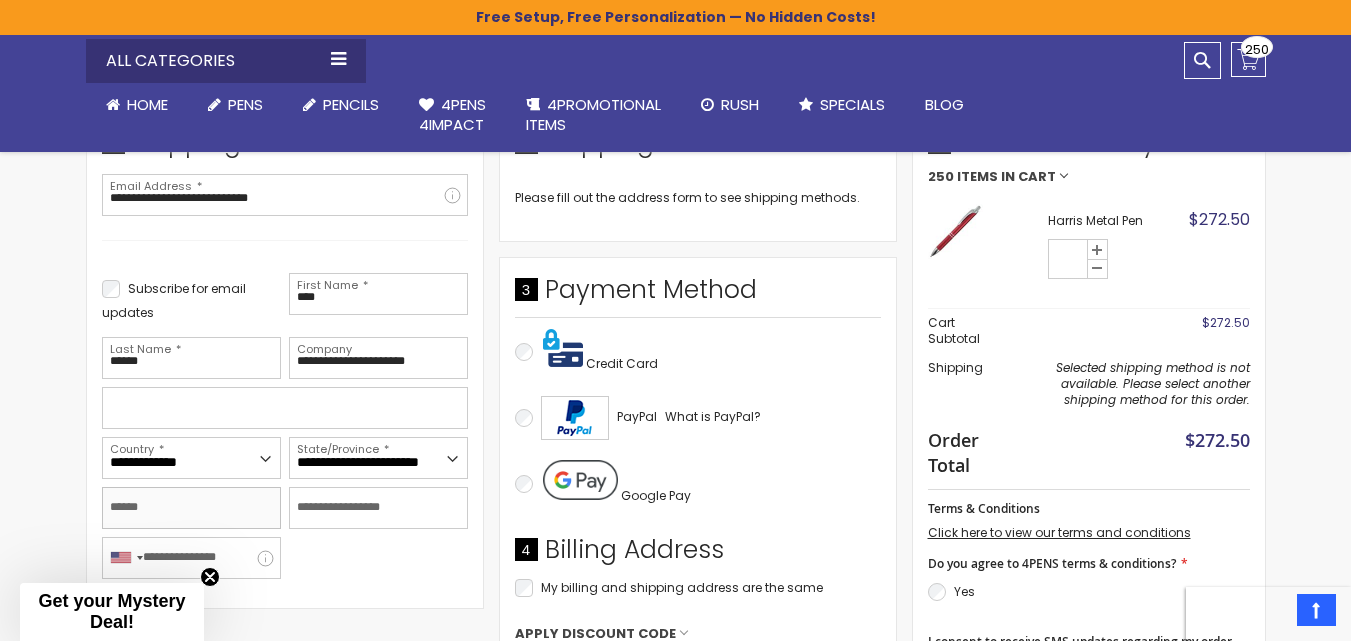 click on "City" at bounding box center (191, 508) 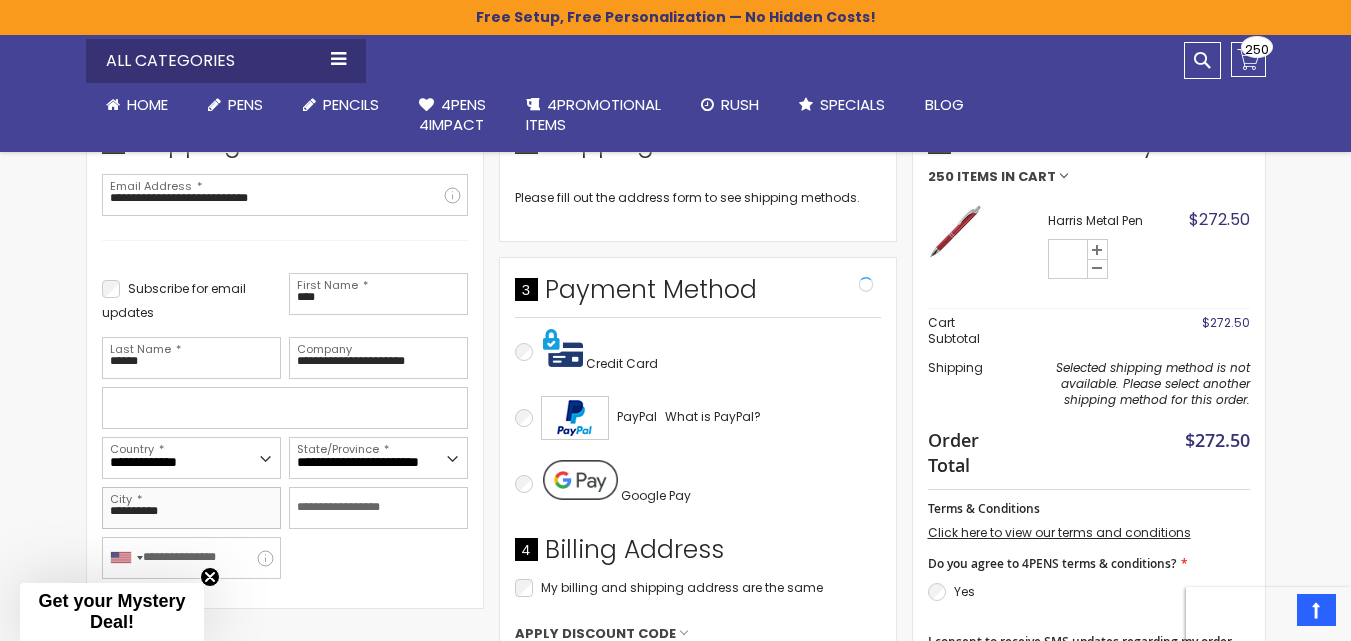 type on "**********" 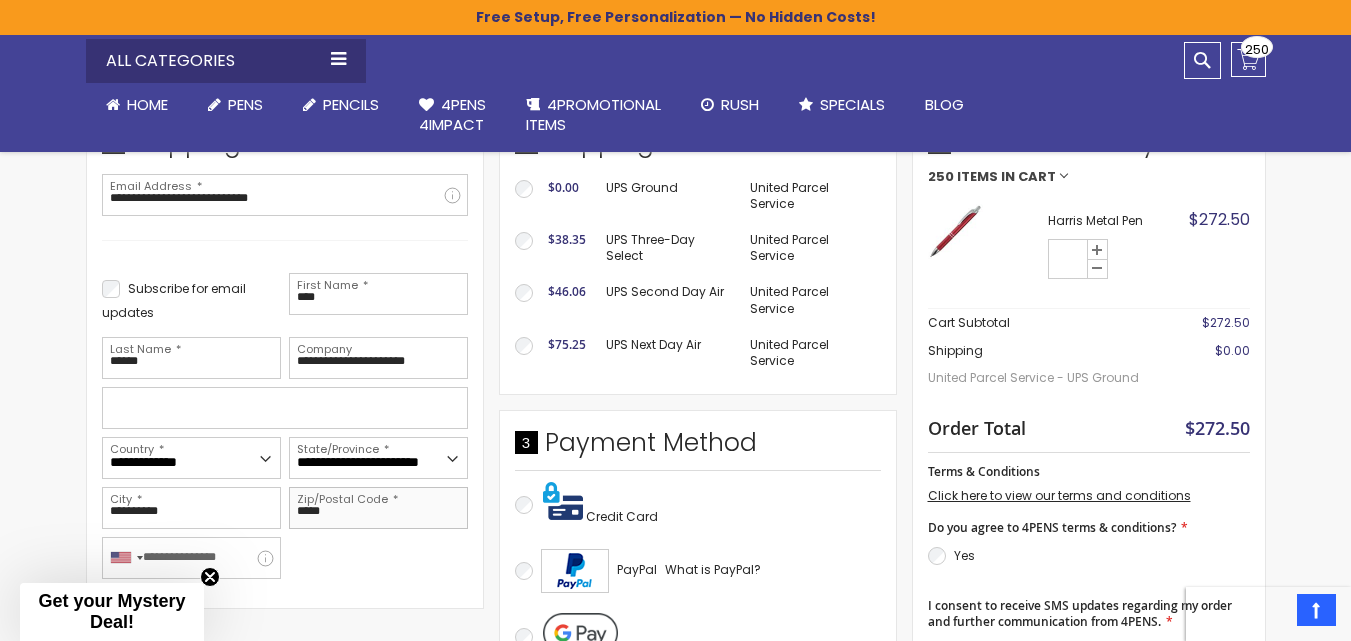 type on "*****" 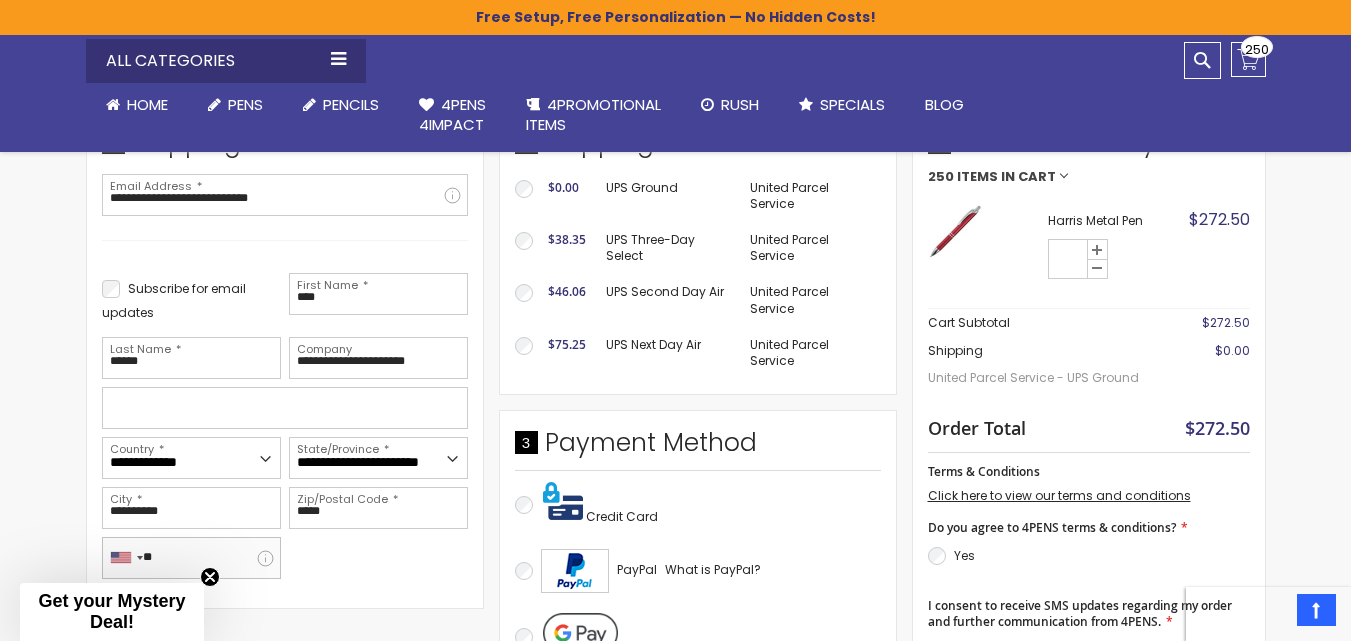 click on "**" at bounding box center [191, 558] 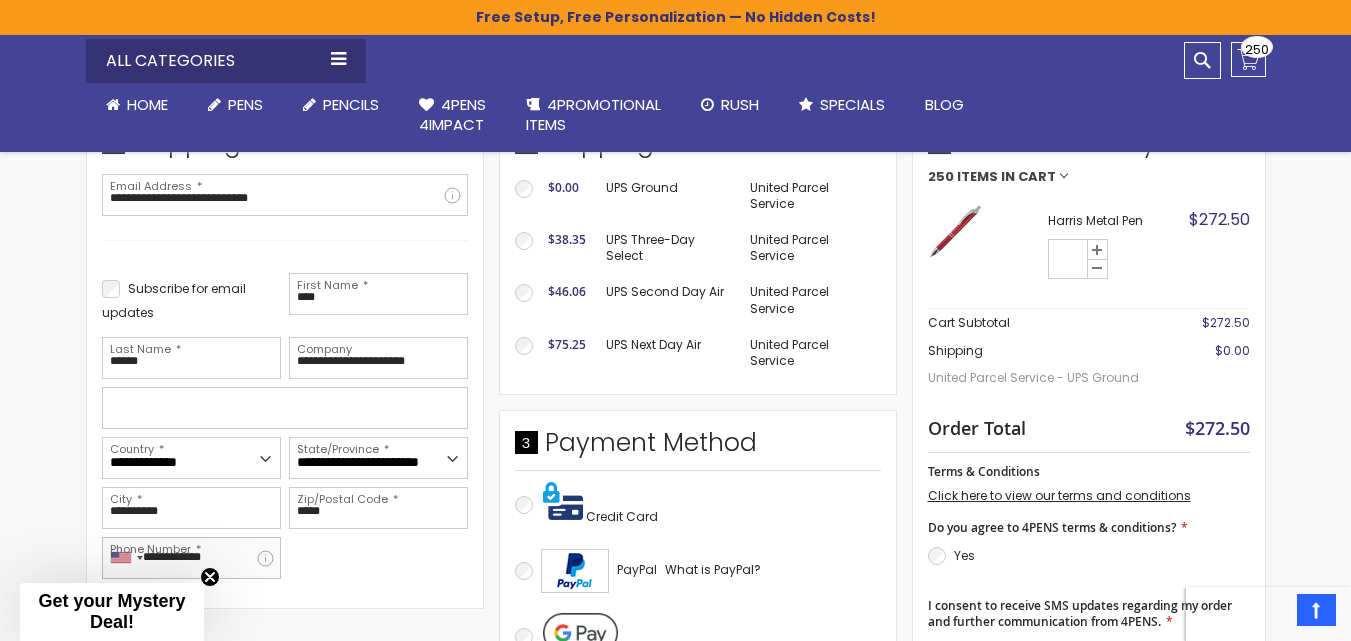 type on "**********" 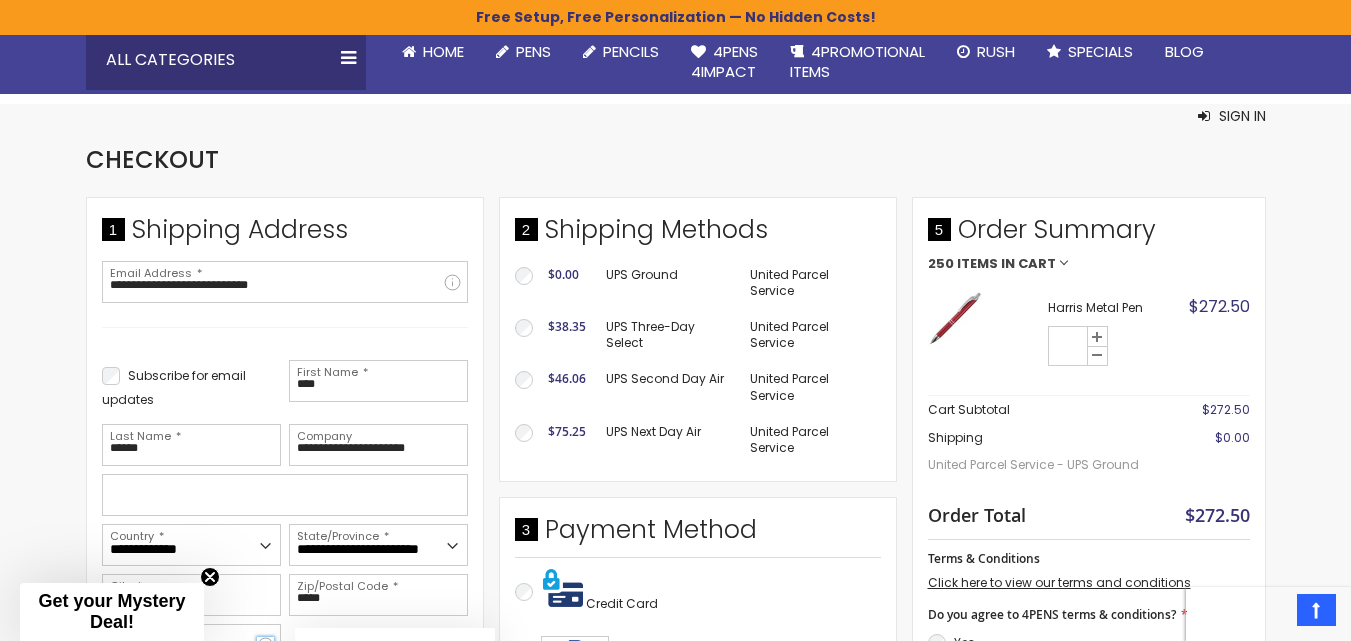 scroll, scrollTop: 200, scrollLeft: 0, axis: vertical 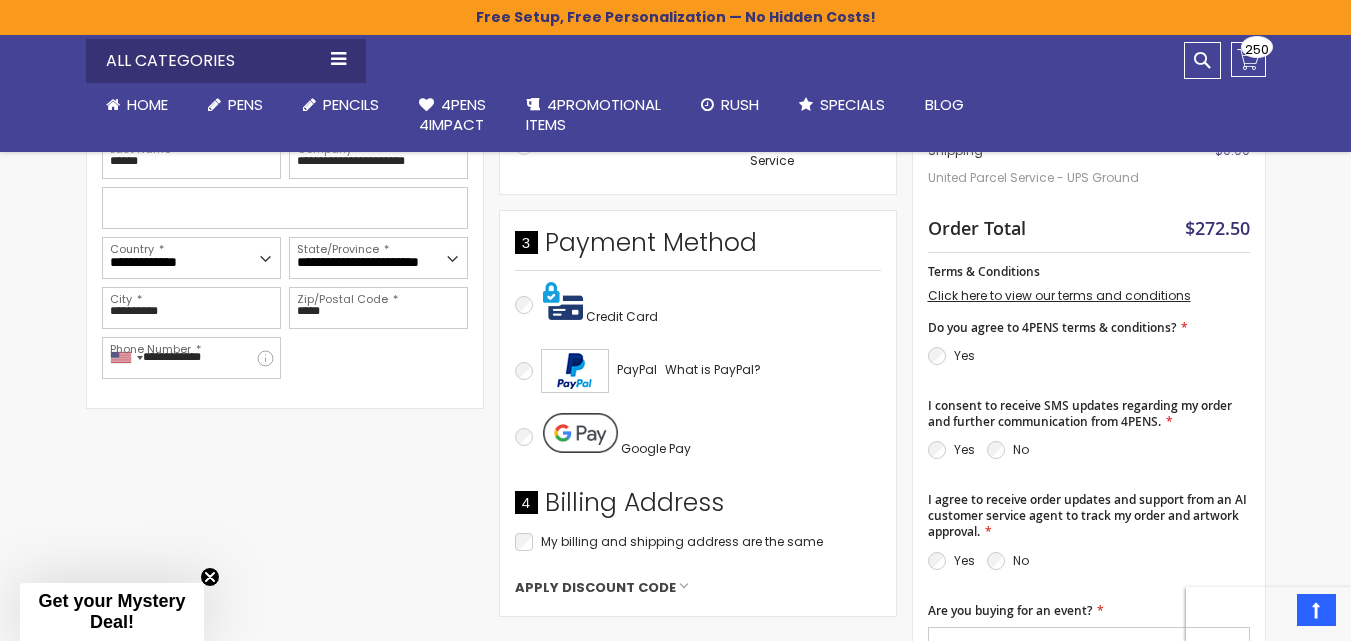 click on "Do you agree to 4PENS terms & conditions?" at bounding box center (1089, 328) 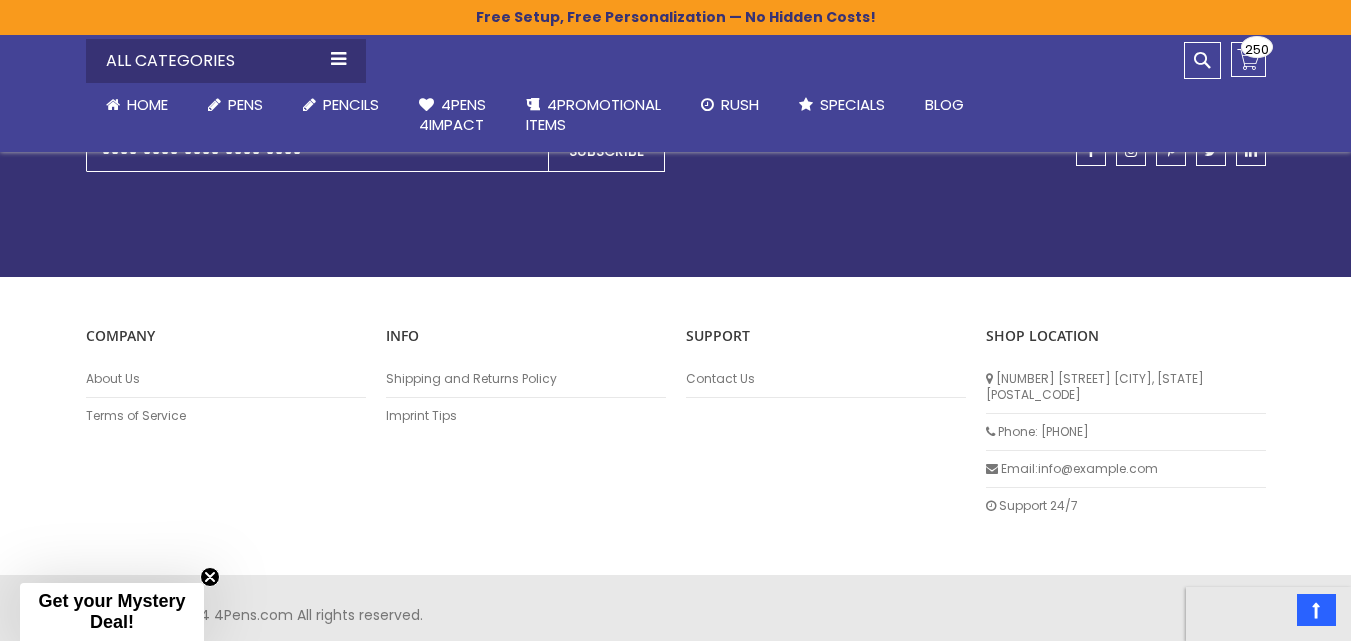 scroll, scrollTop: 1640, scrollLeft: 0, axis: vertical 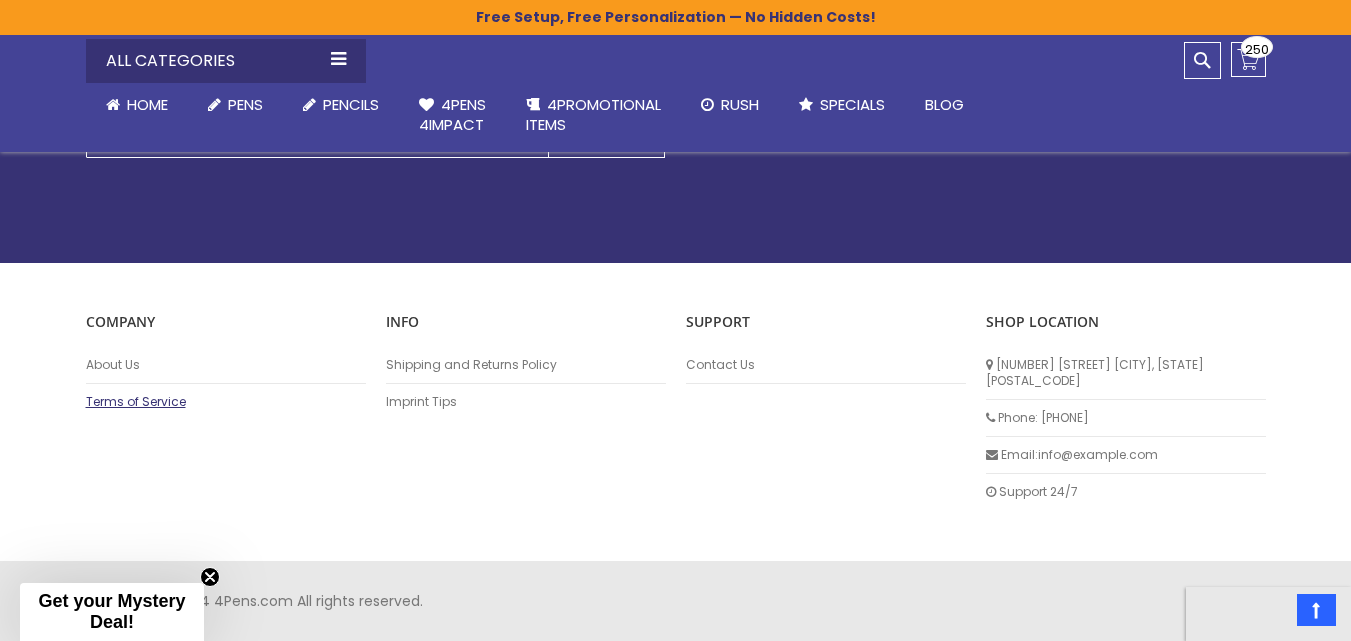 click on "Terms of Service" at bounding box center (226, 402) 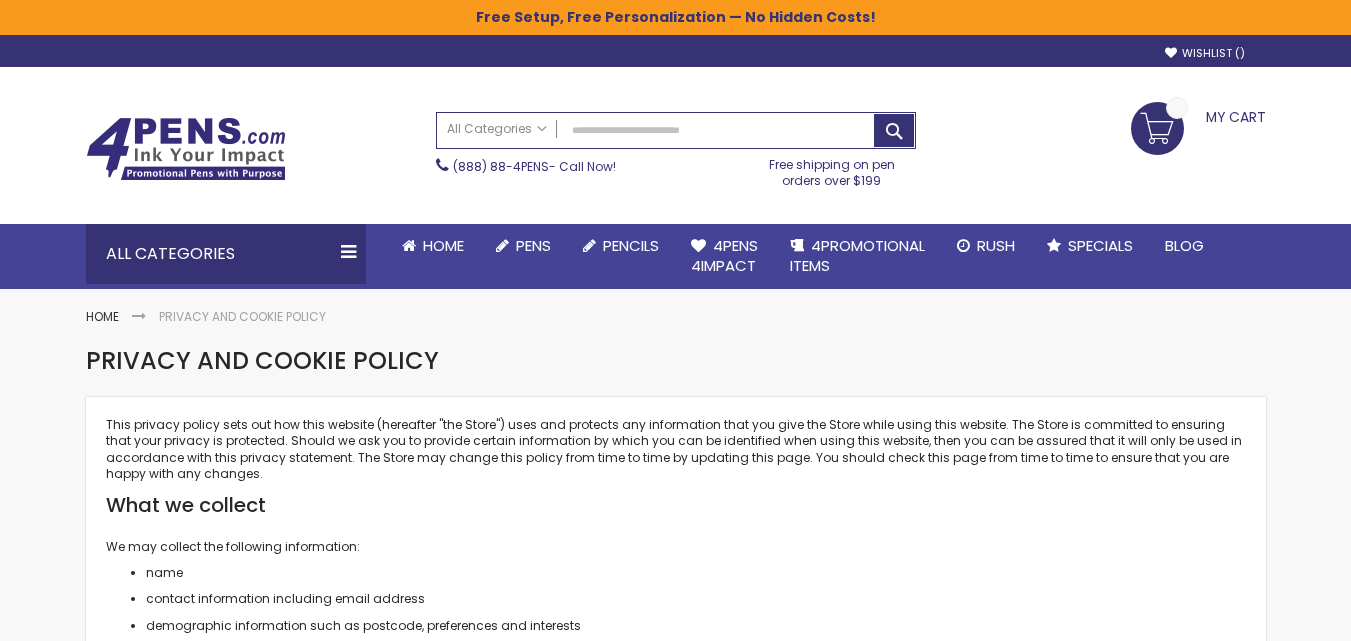 scroll, scrollTop: 0, scrollLeft: 0, axis: both 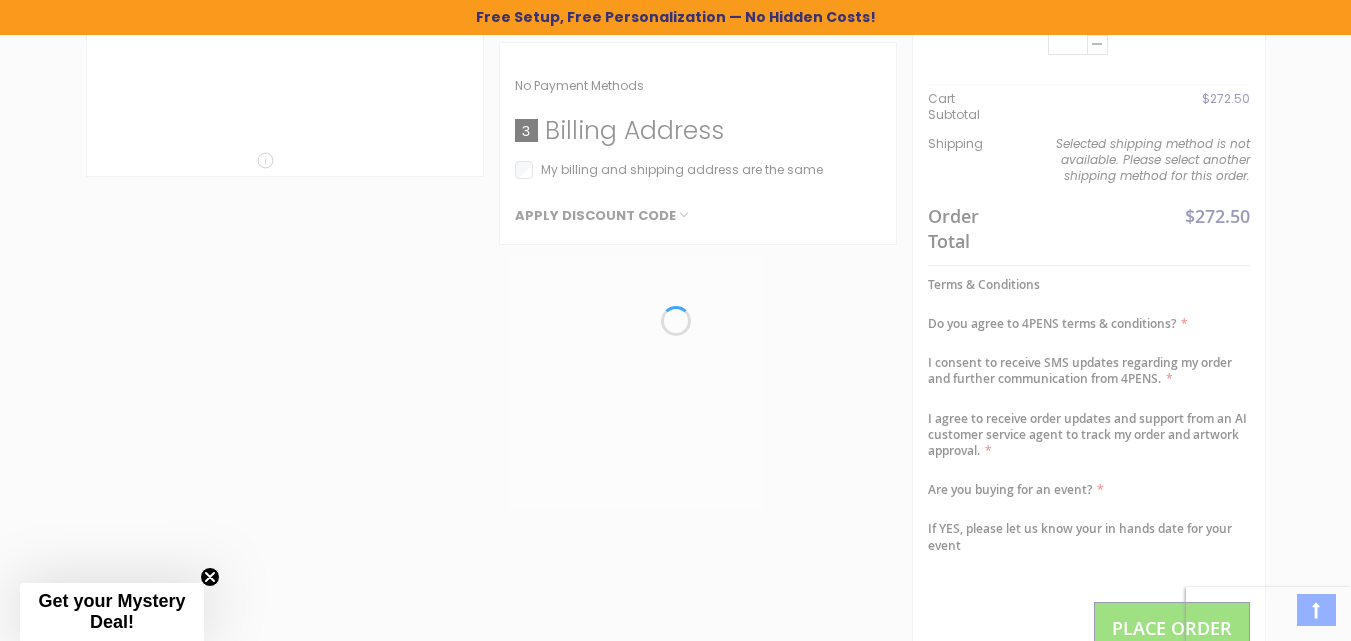select on "*" 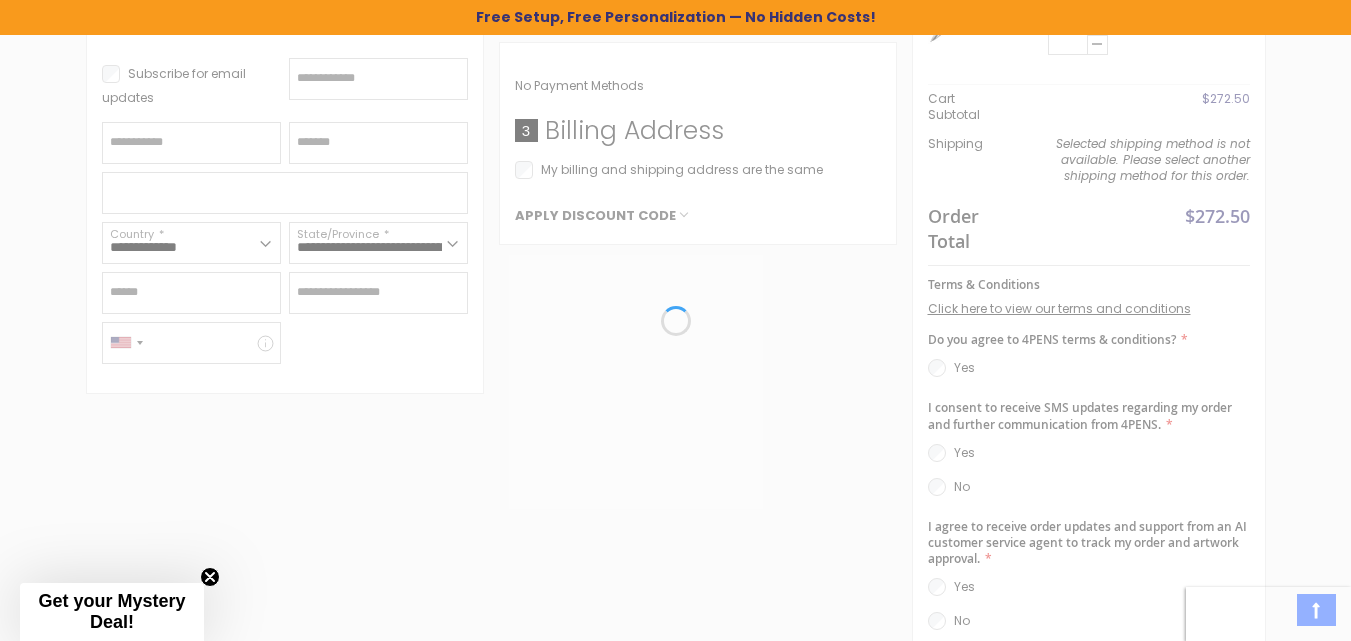 type 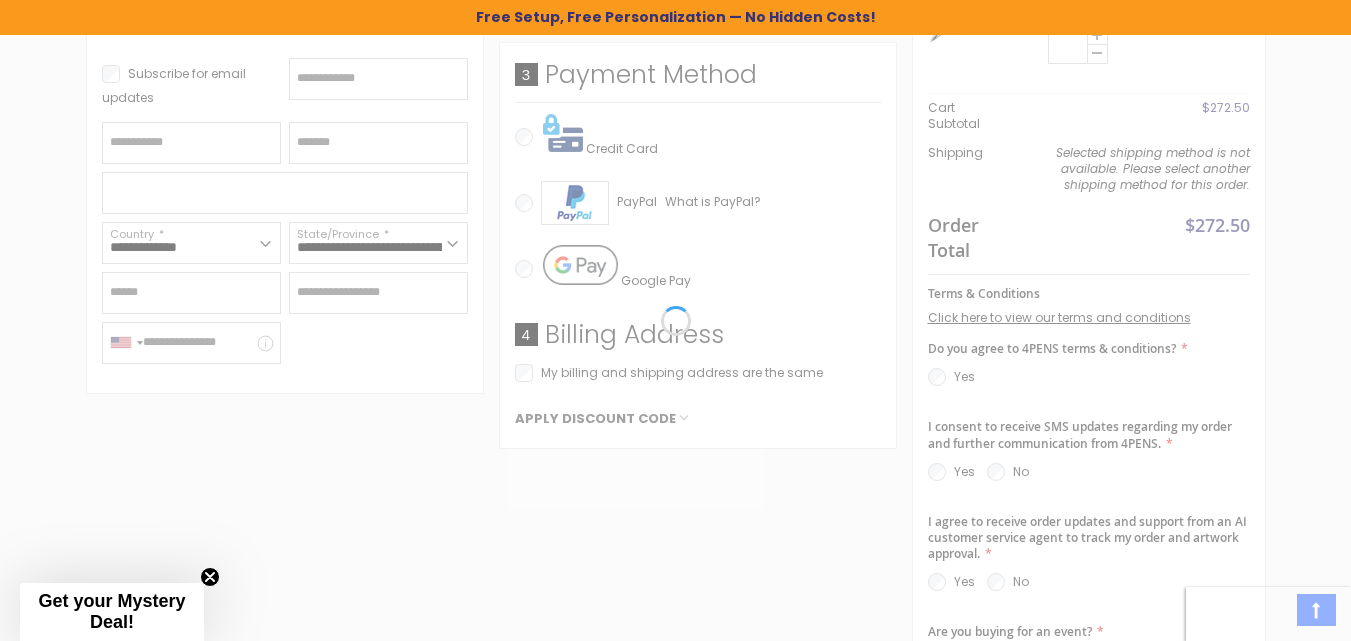 scroll, scrollTop: 0, scrollLeft: 0, axis: both 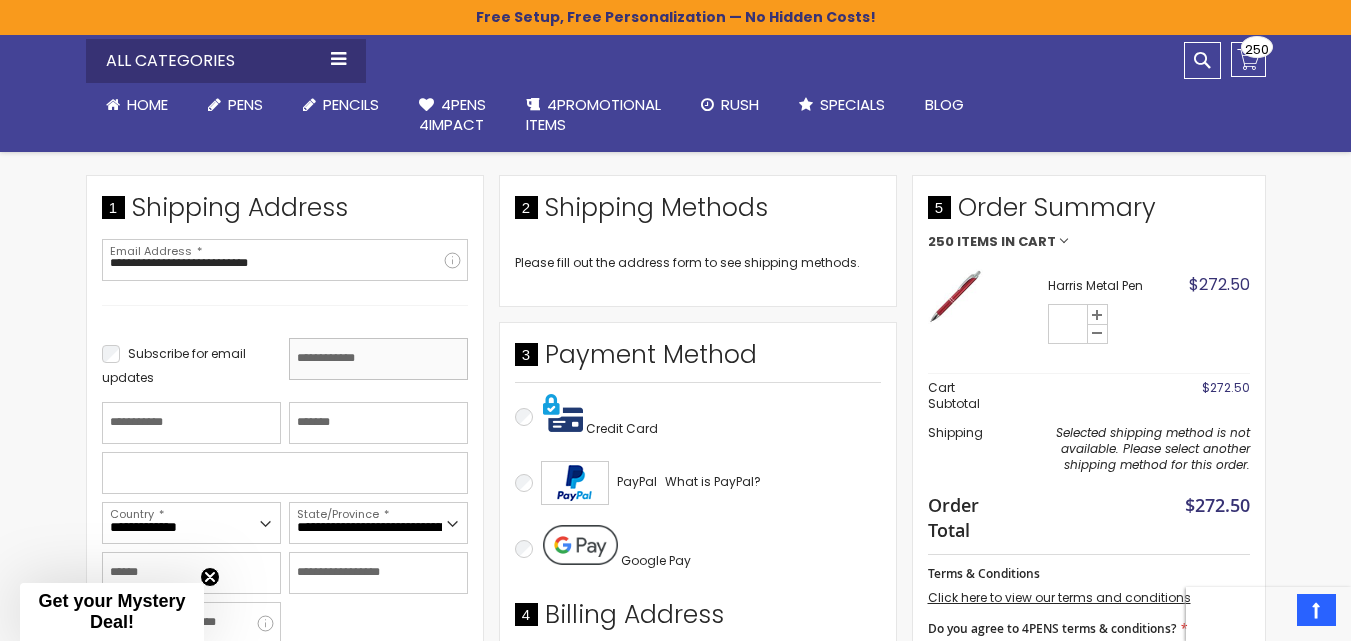 click on "First Name" at bounding box center (378, 359) 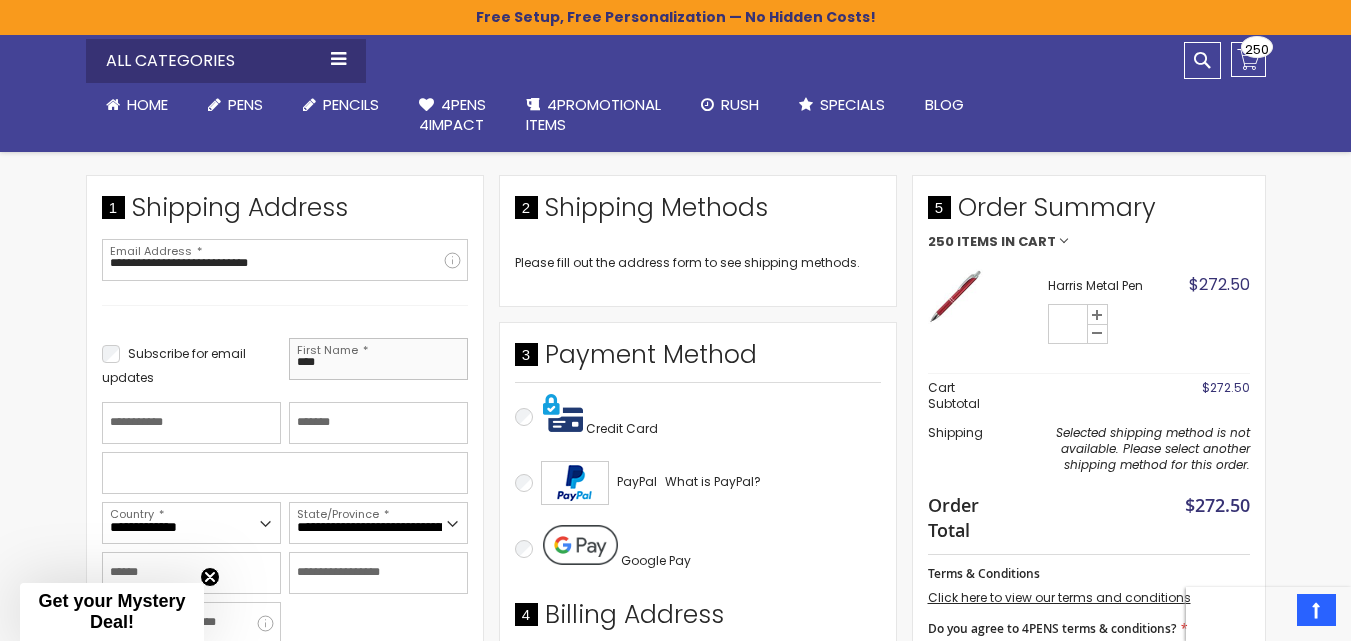 type on "****" 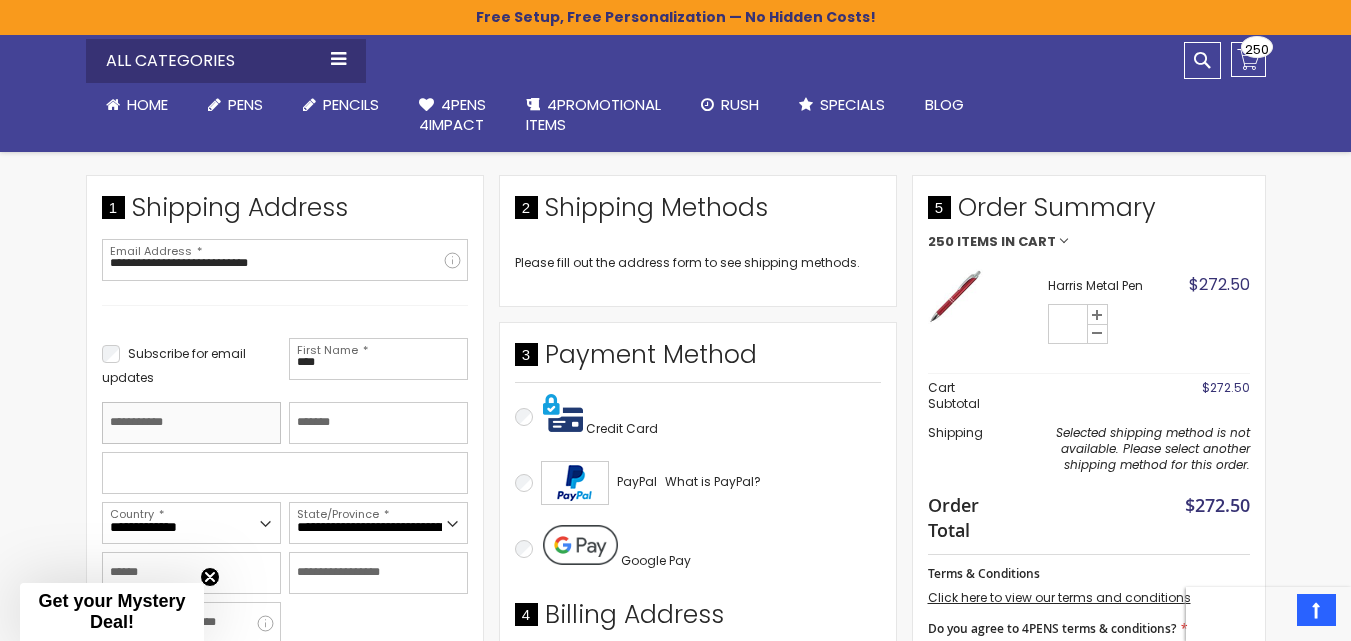 click on "Last Name" at bounding box center [191, 423] 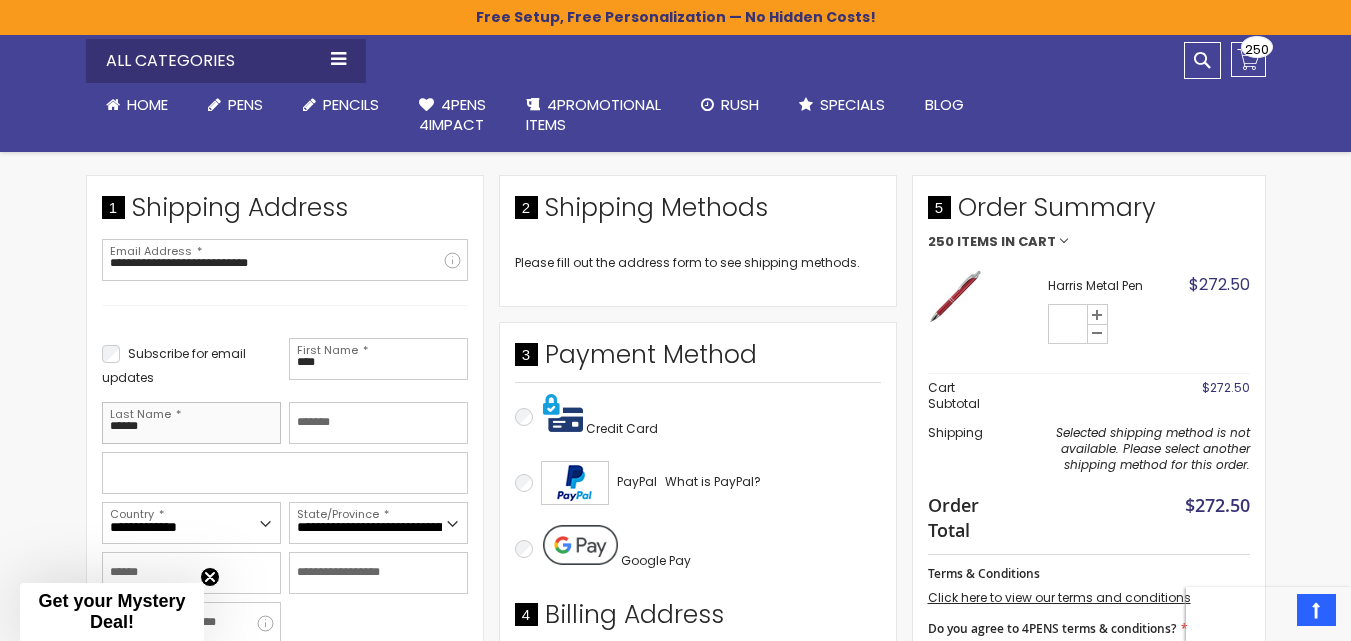 type on "******" 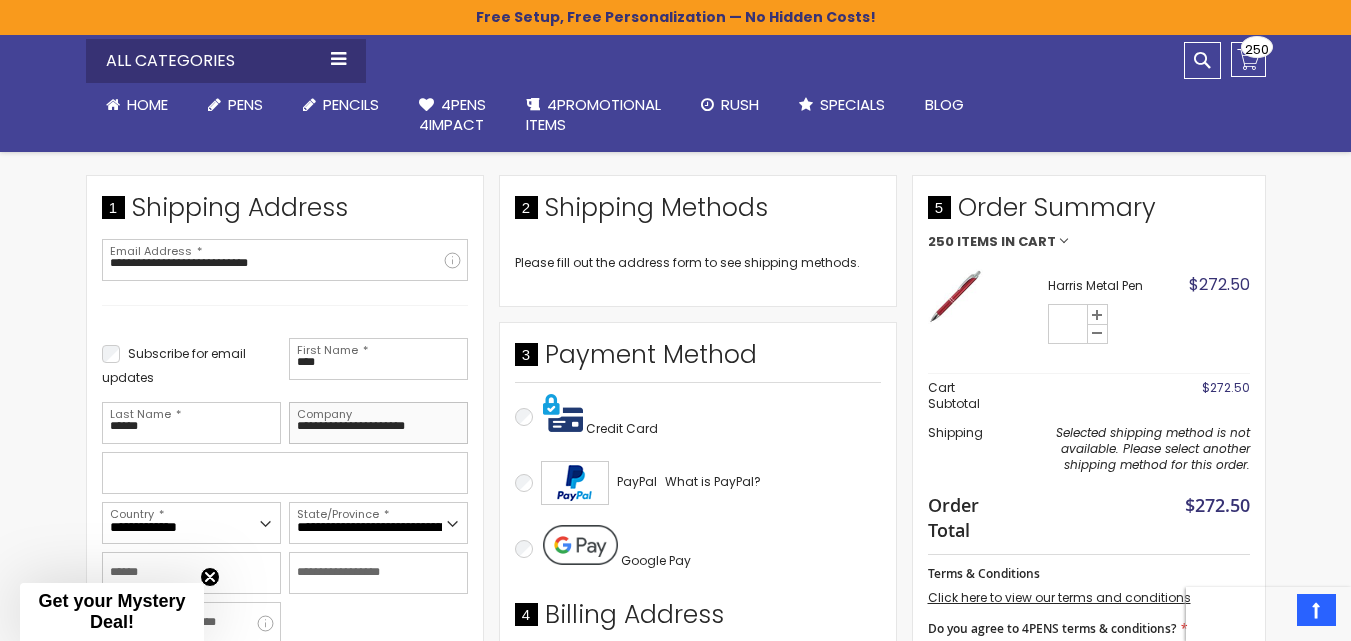 scroll, scrollTop: 435, scrollLeft: 0, axis: vertical 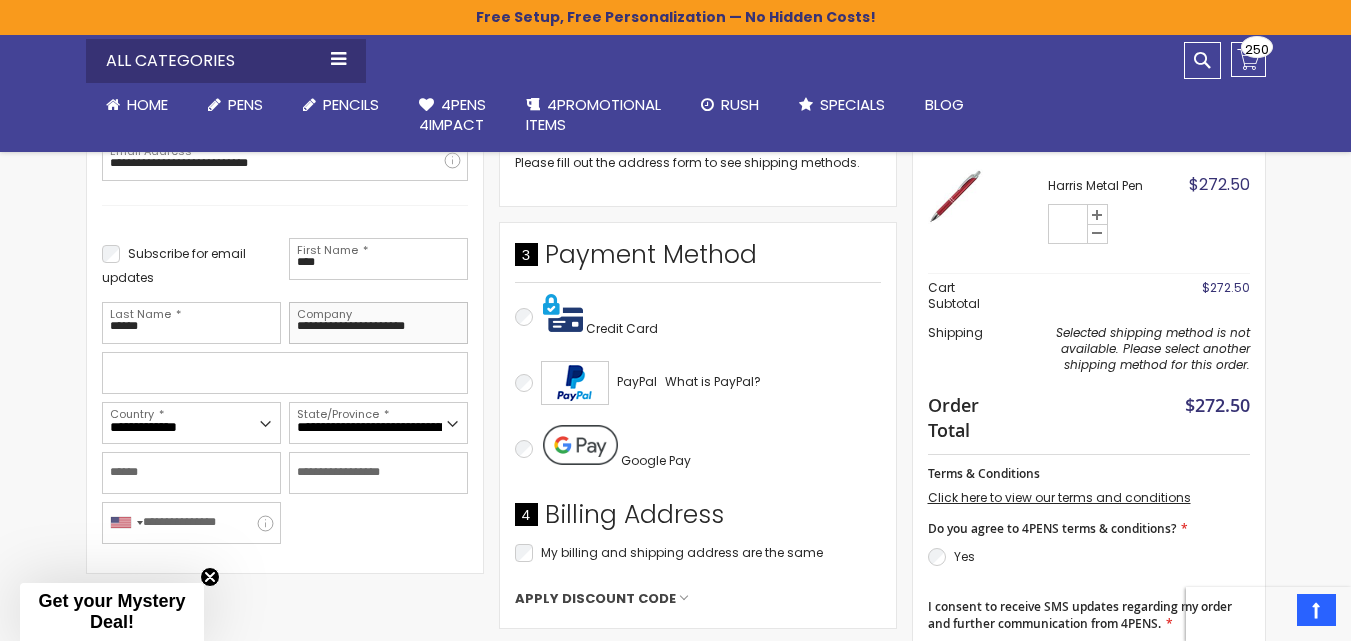 type on "**********" 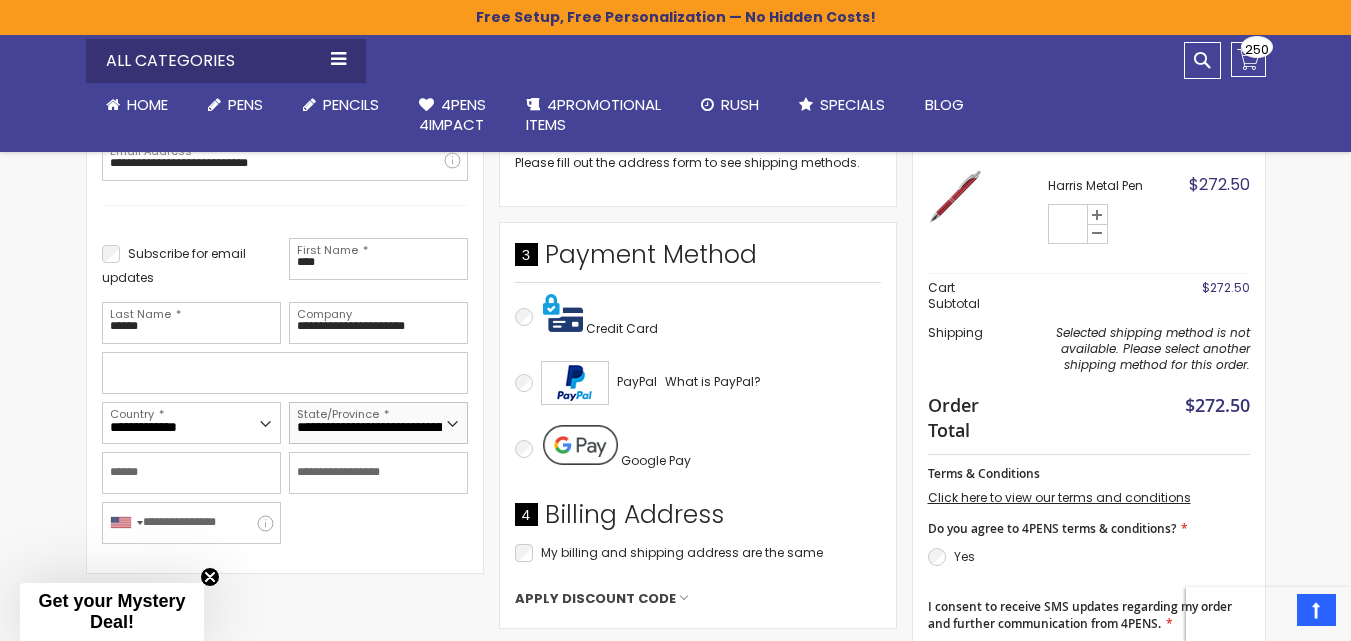 click on "**********" at bounding box center [378, 423] 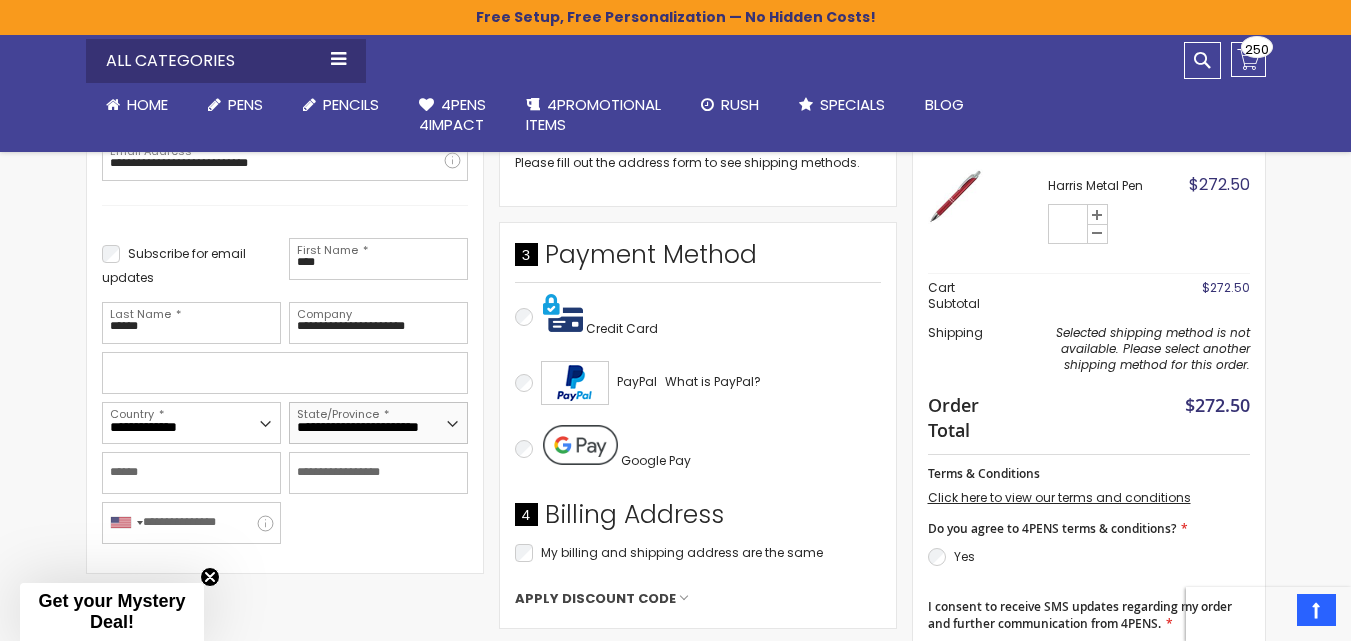 click on "**********" at bounding box center (378, 423) 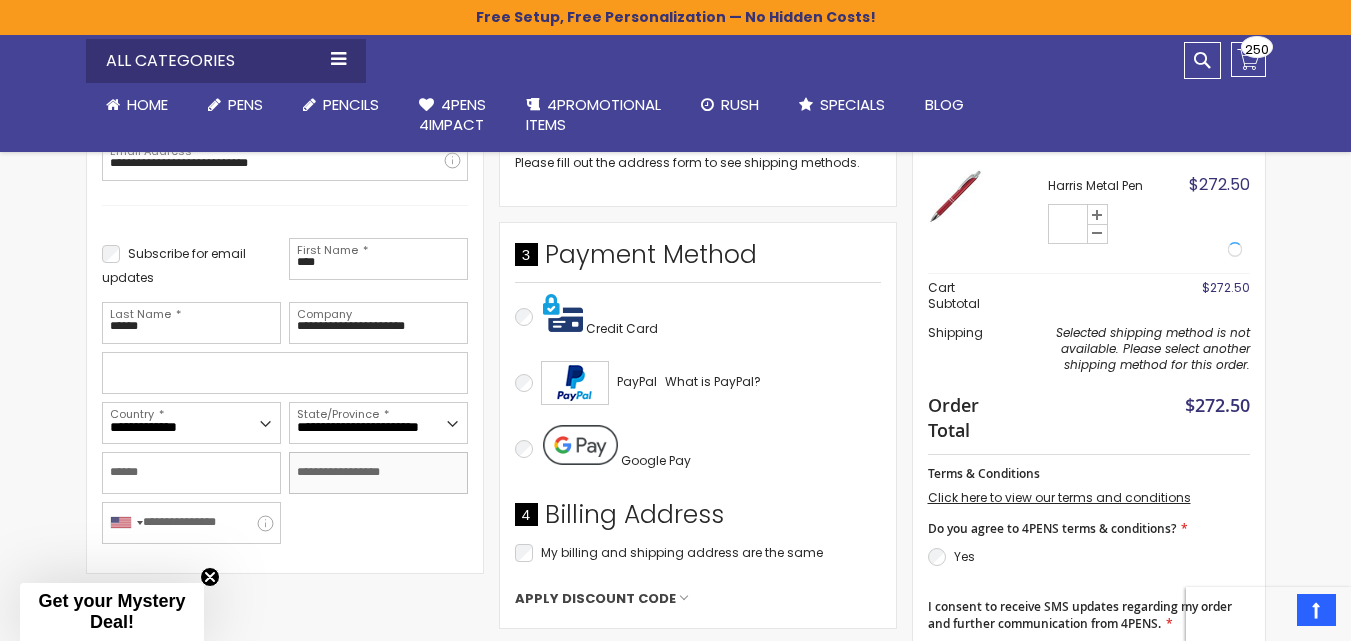 click on "Zip/Postal Code" at bounding box center (378, 473) 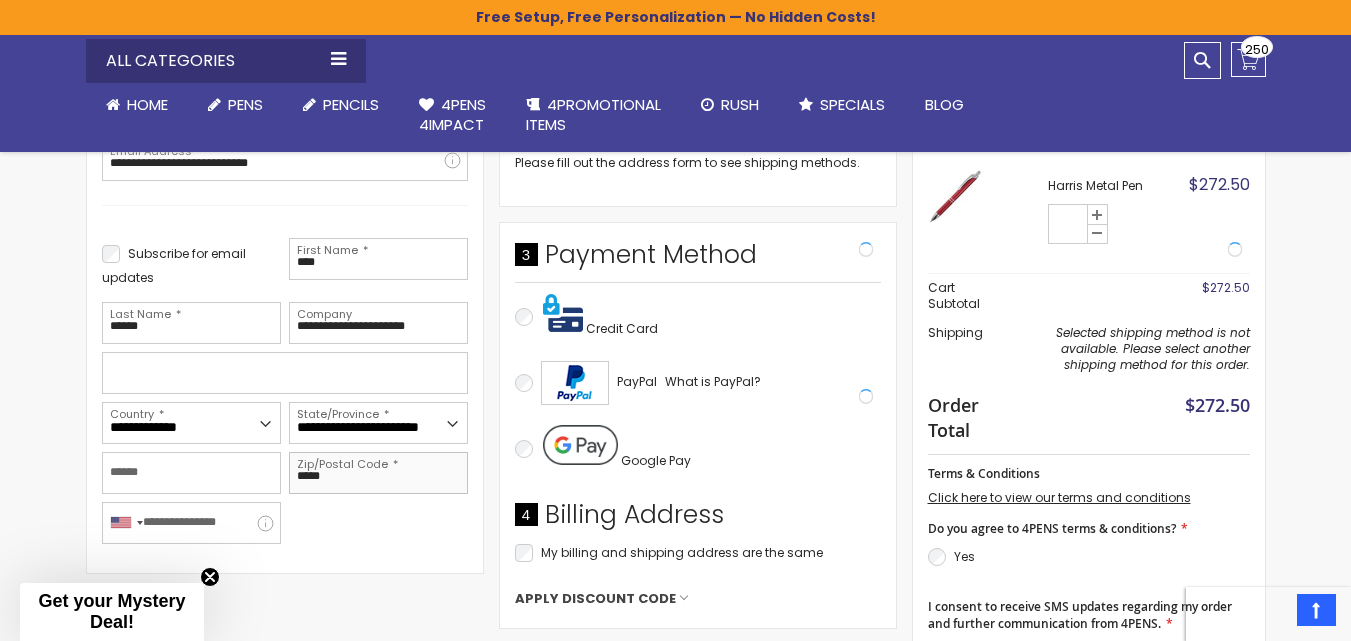 type on "*****" 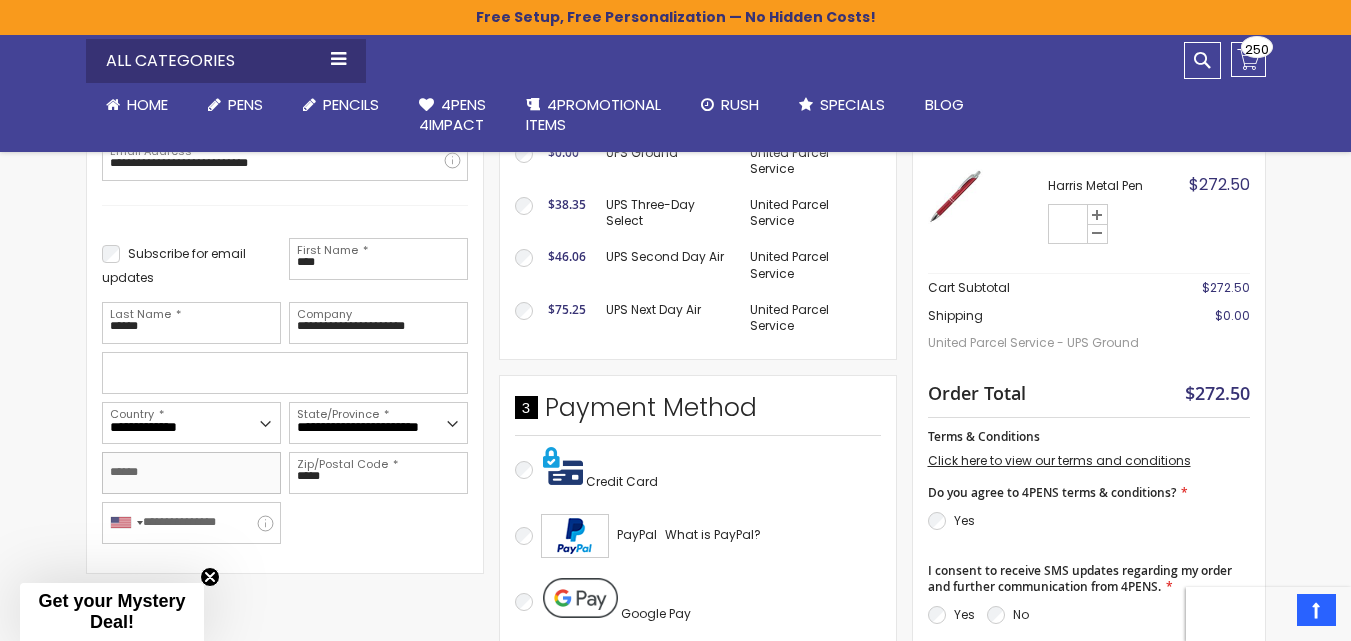 click on "City" at bounding box center [191, 473] 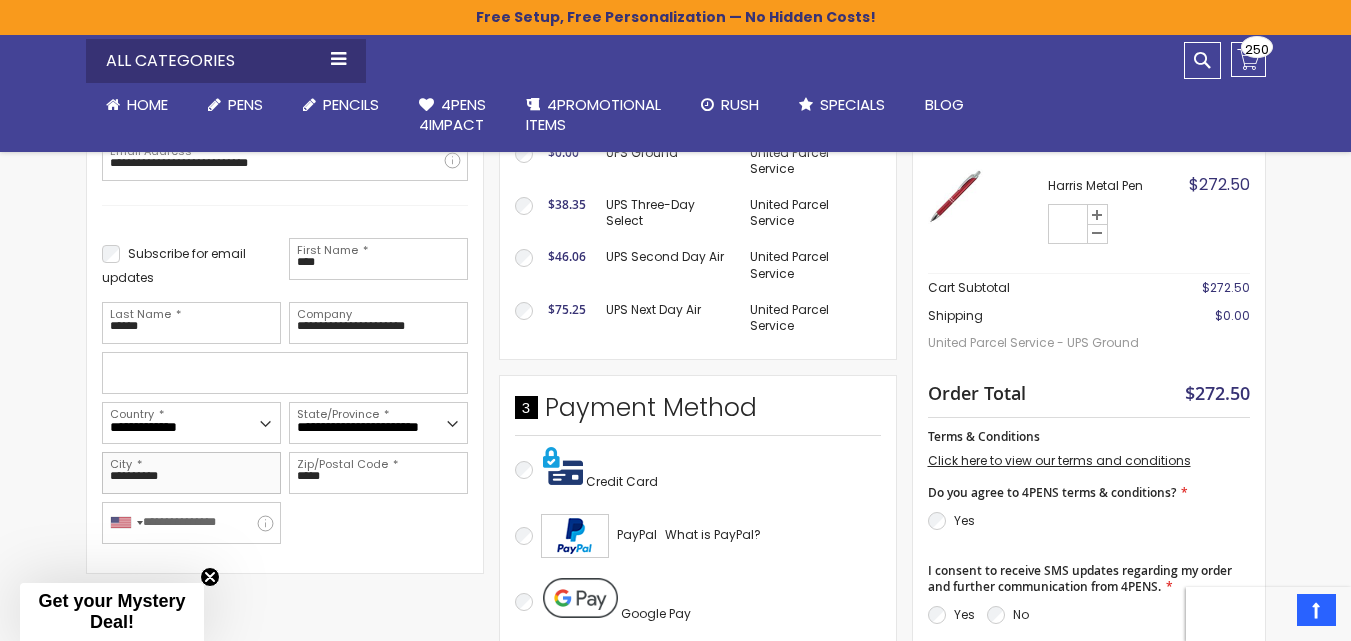 type on "**********" 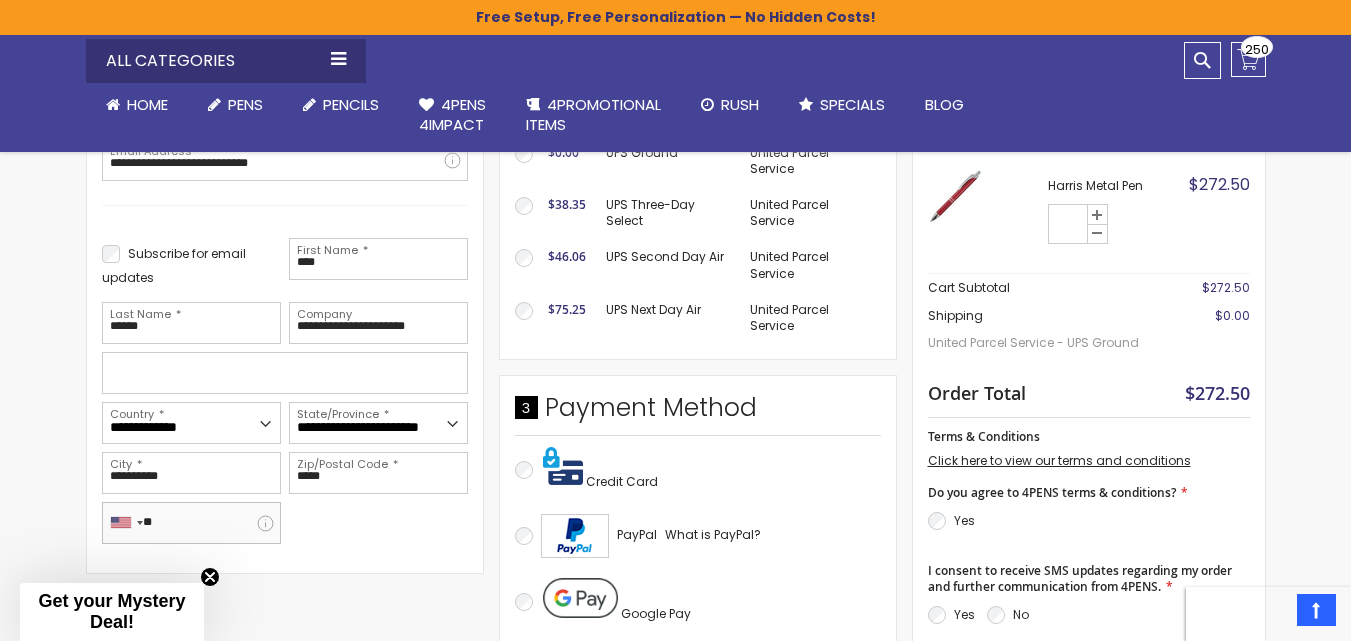 click on "**" at bounding box center [191, 523] 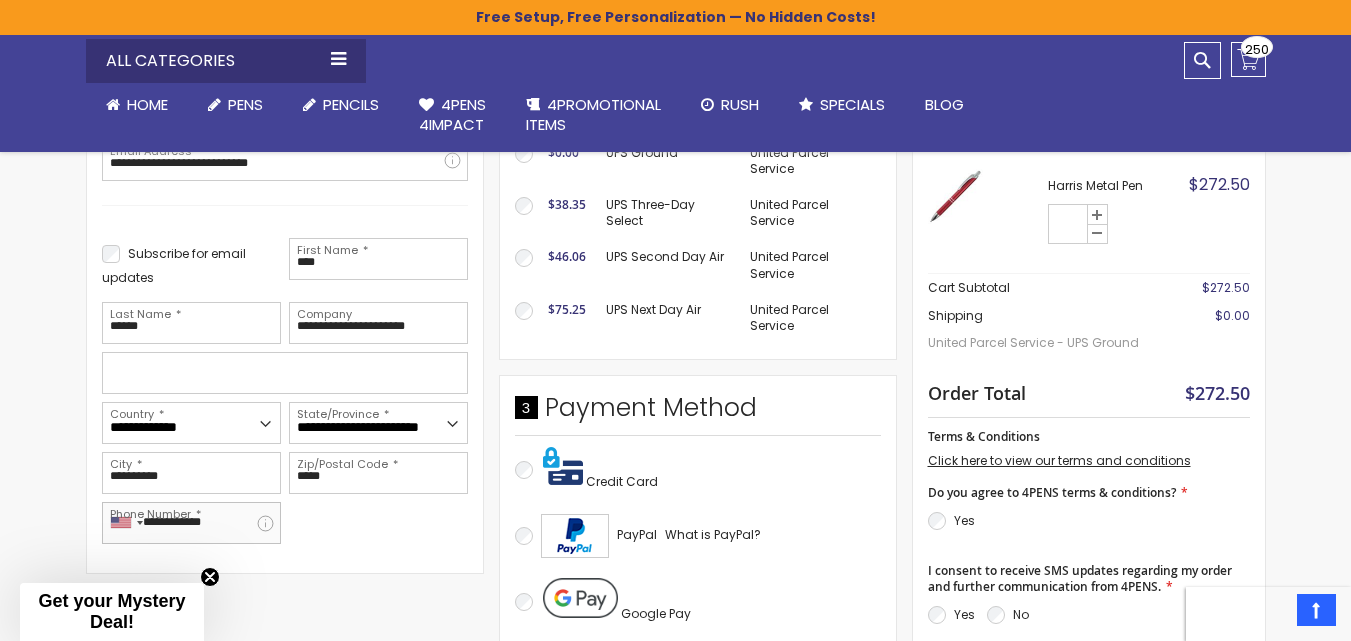 type on "**********" 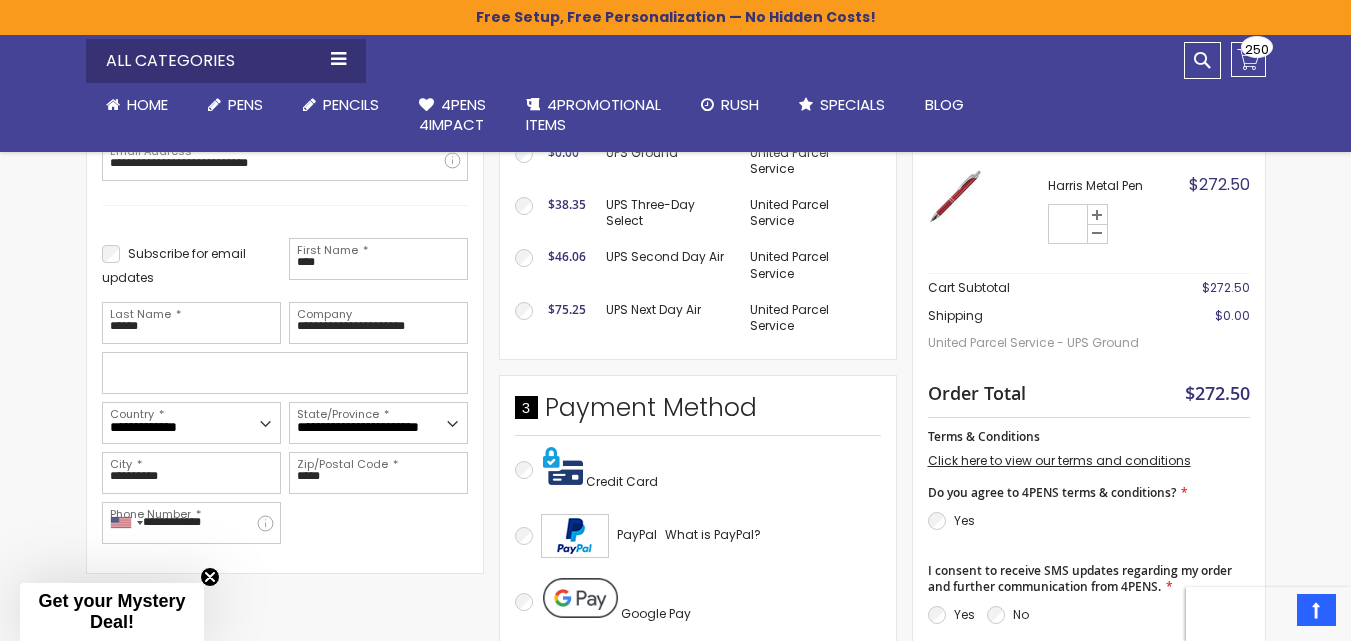 click on "**********" at bounding box center (285, 391) 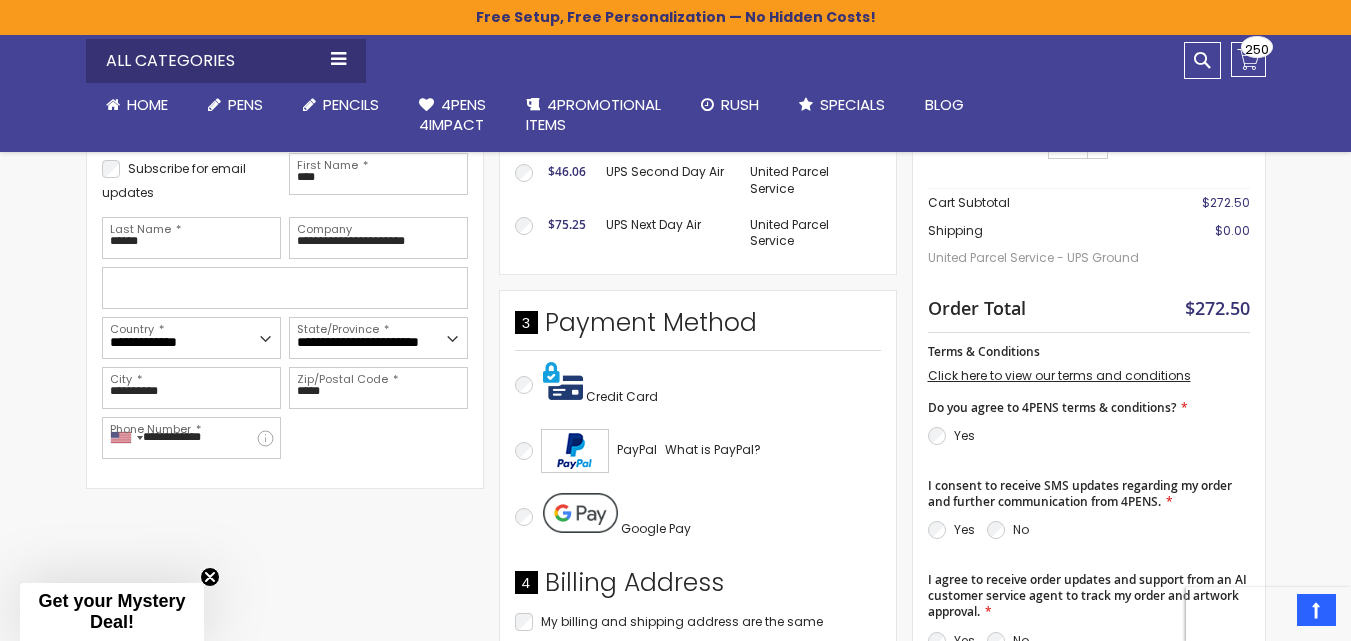scroll, scrollTop: 535, scrollLeft: 0, axis: vertical 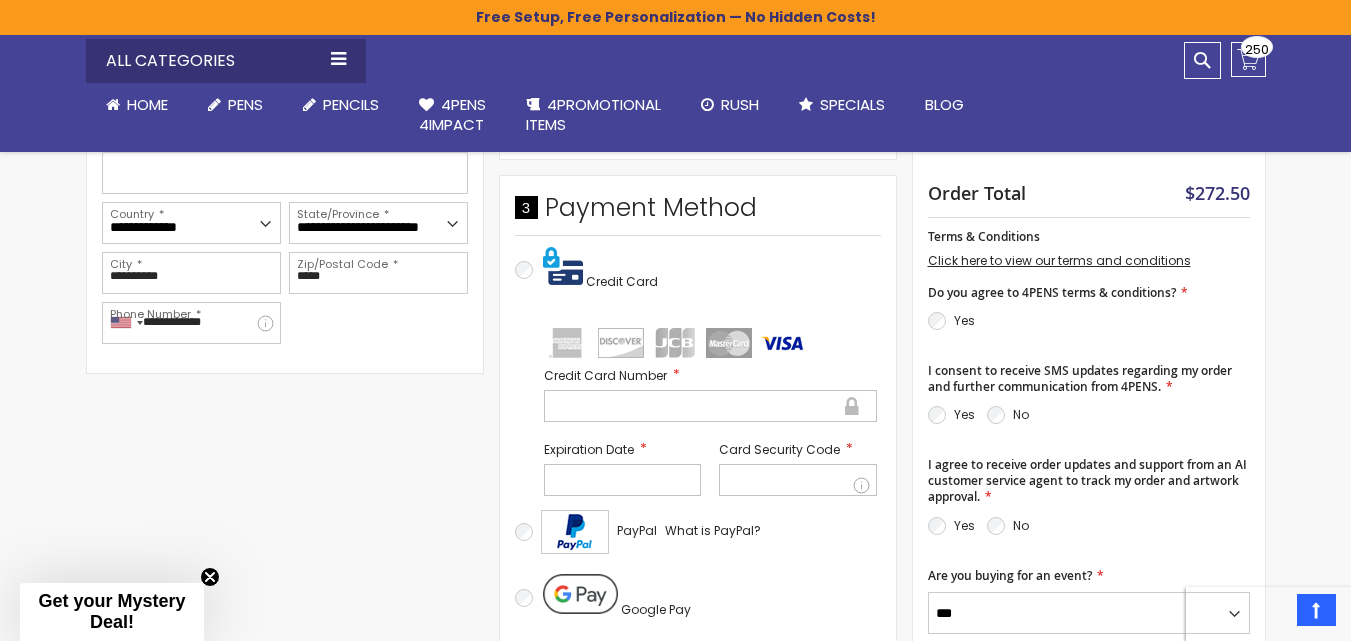 click on "No" at bounding box center (1008, 415) 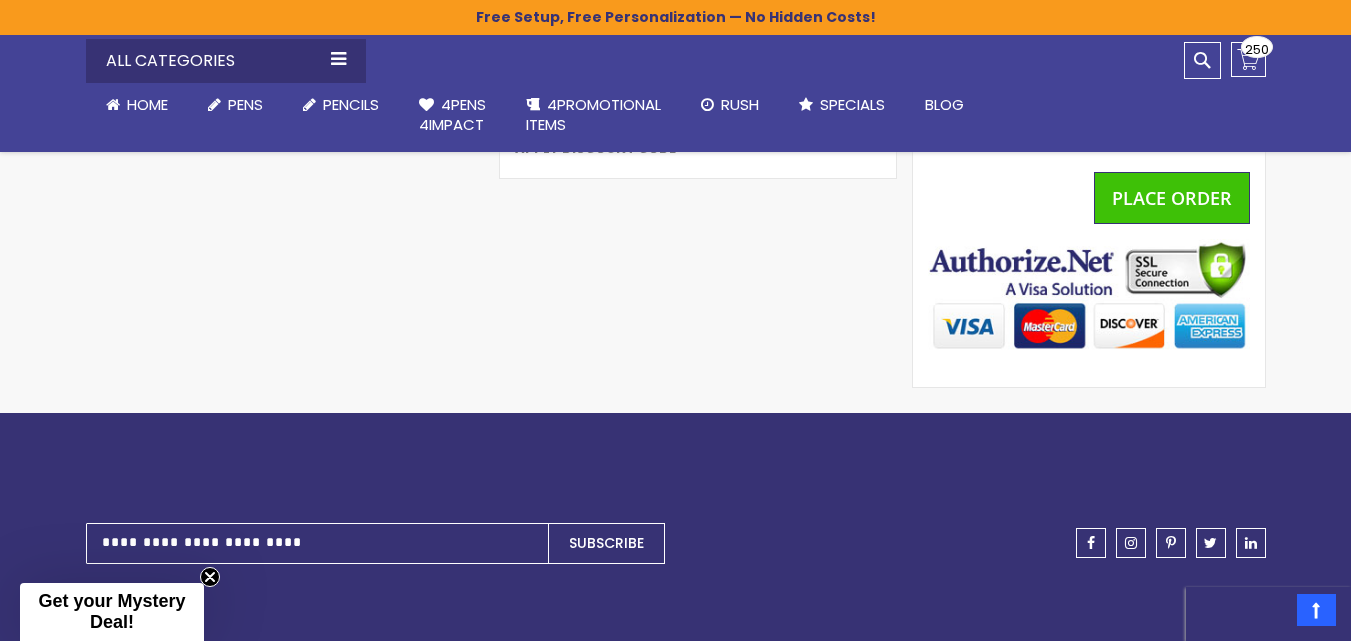 scroll, scrollTop: 1235, scrollLeft: 0, axis: vertical 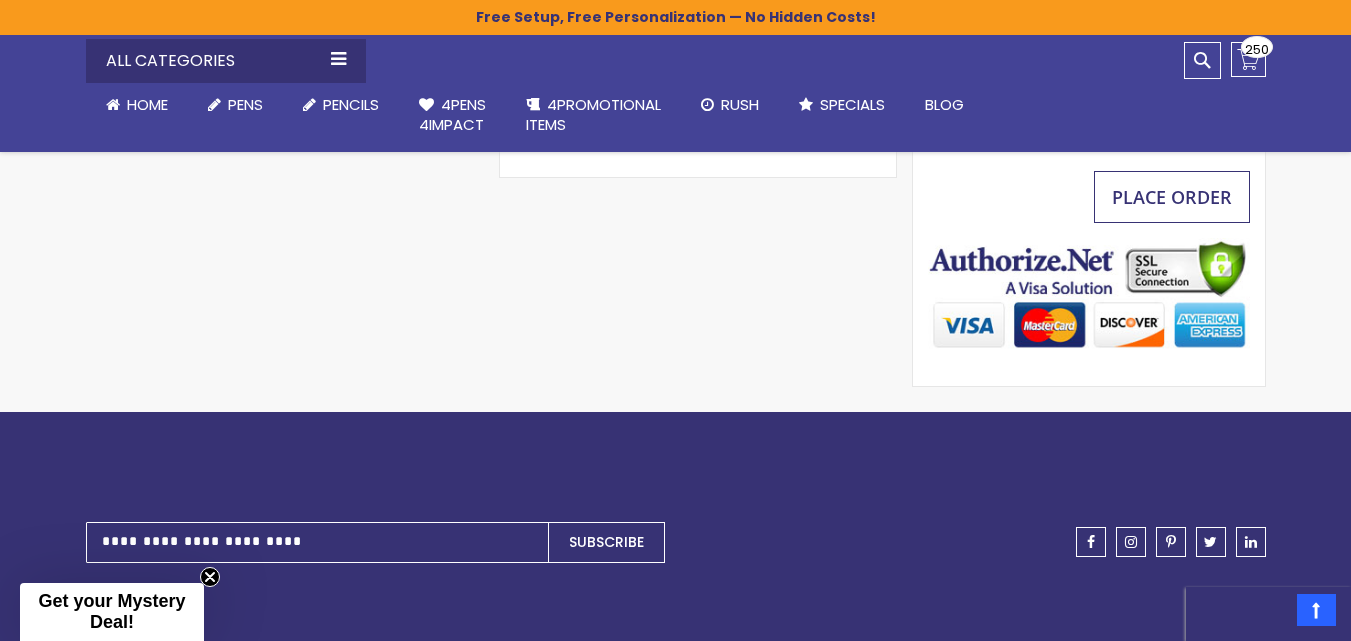click on "Place Order" at bounding box center (1172, 197) 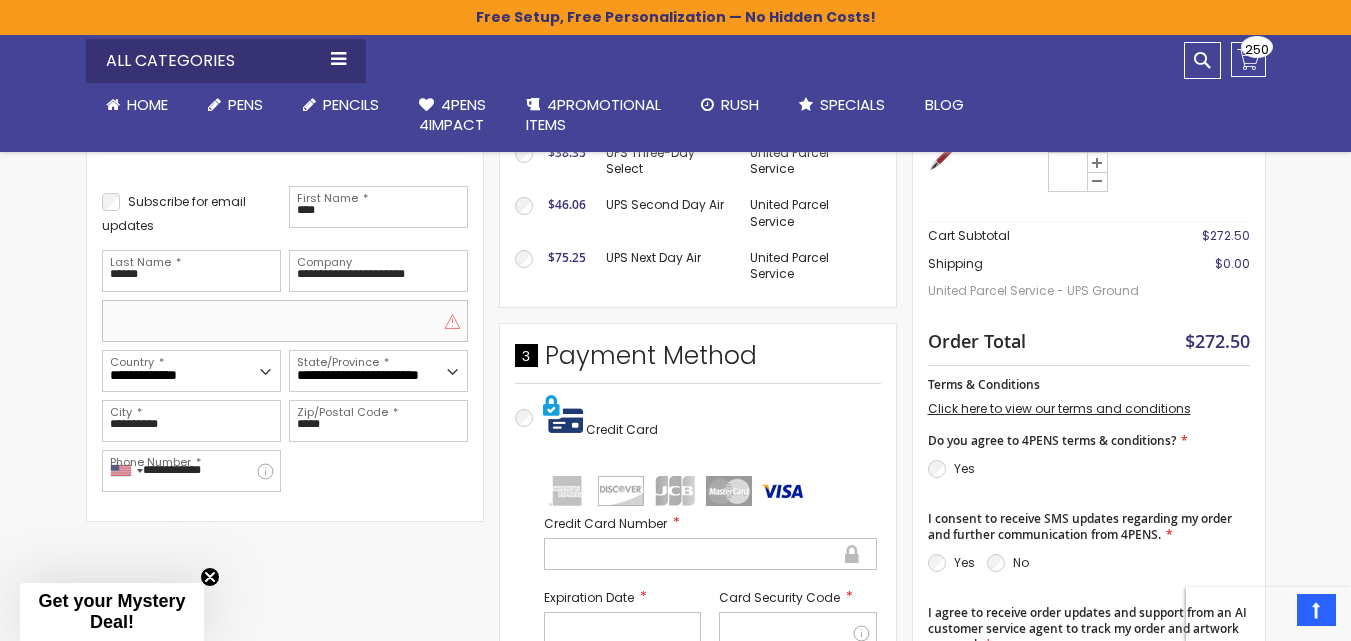 click at bounding box center (285, 321) 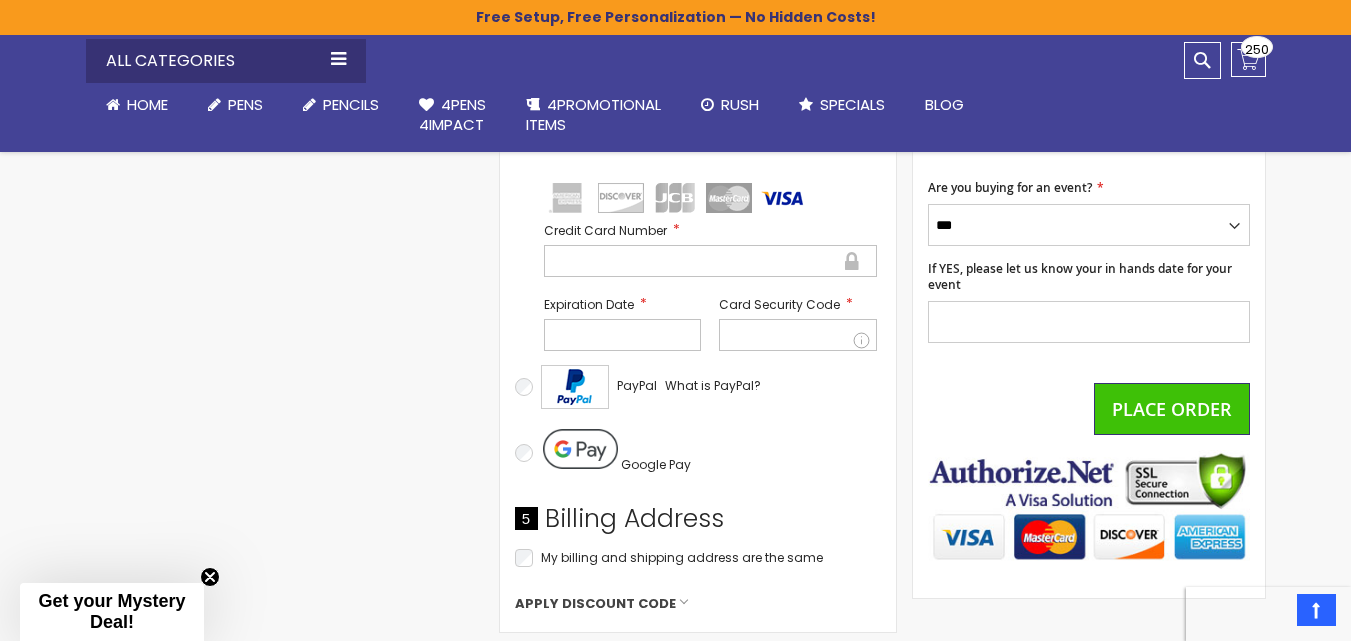 scroll, scrollTop: 1087, scrollLeft: 0, axis: vertical 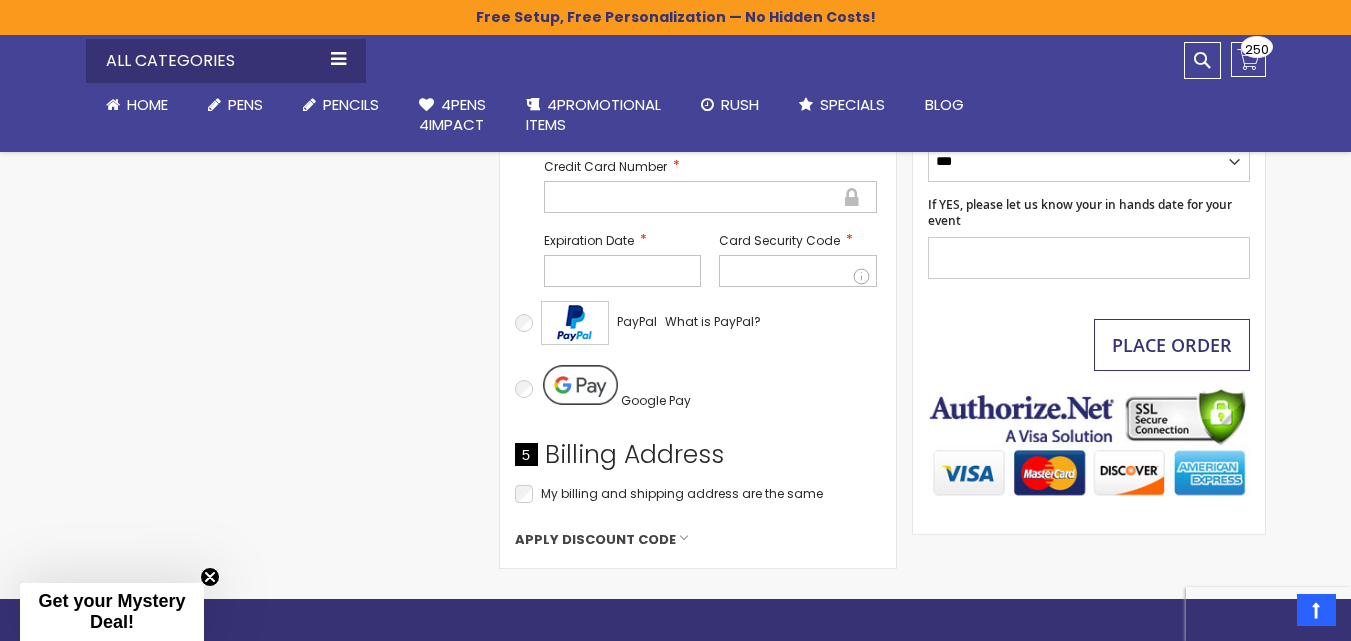 type on "**********" 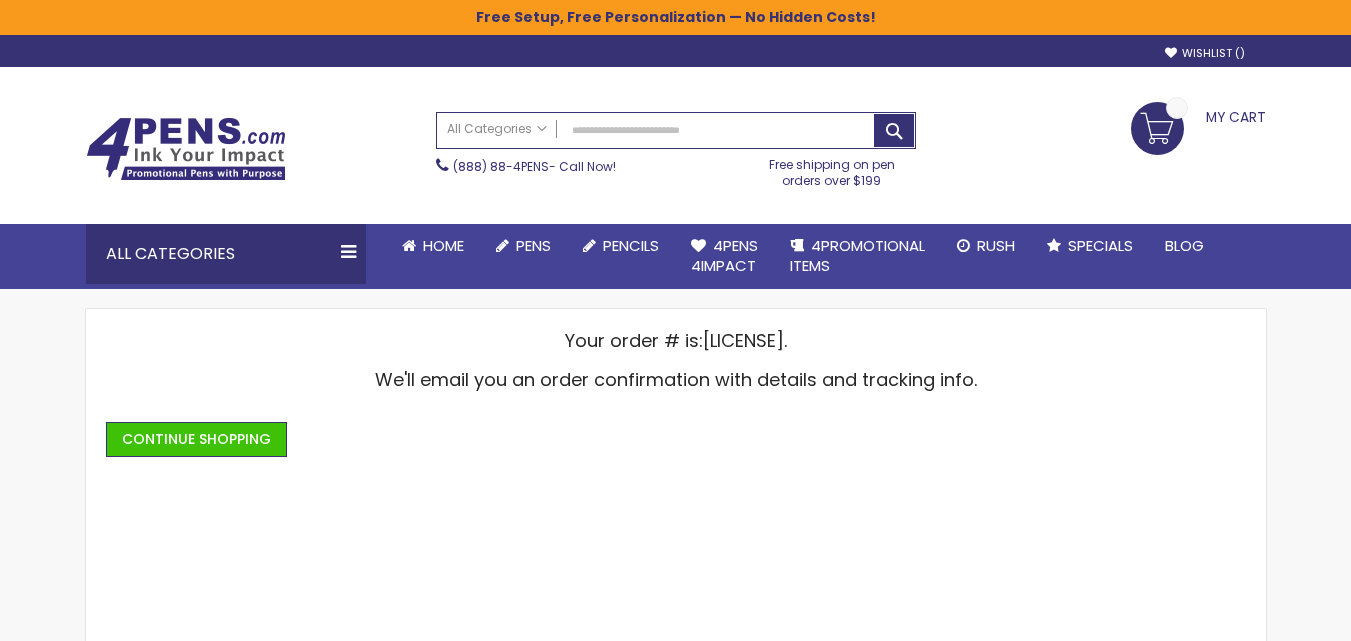 scroll, scrollTop: 0, scrollLeft: 0, axis: both 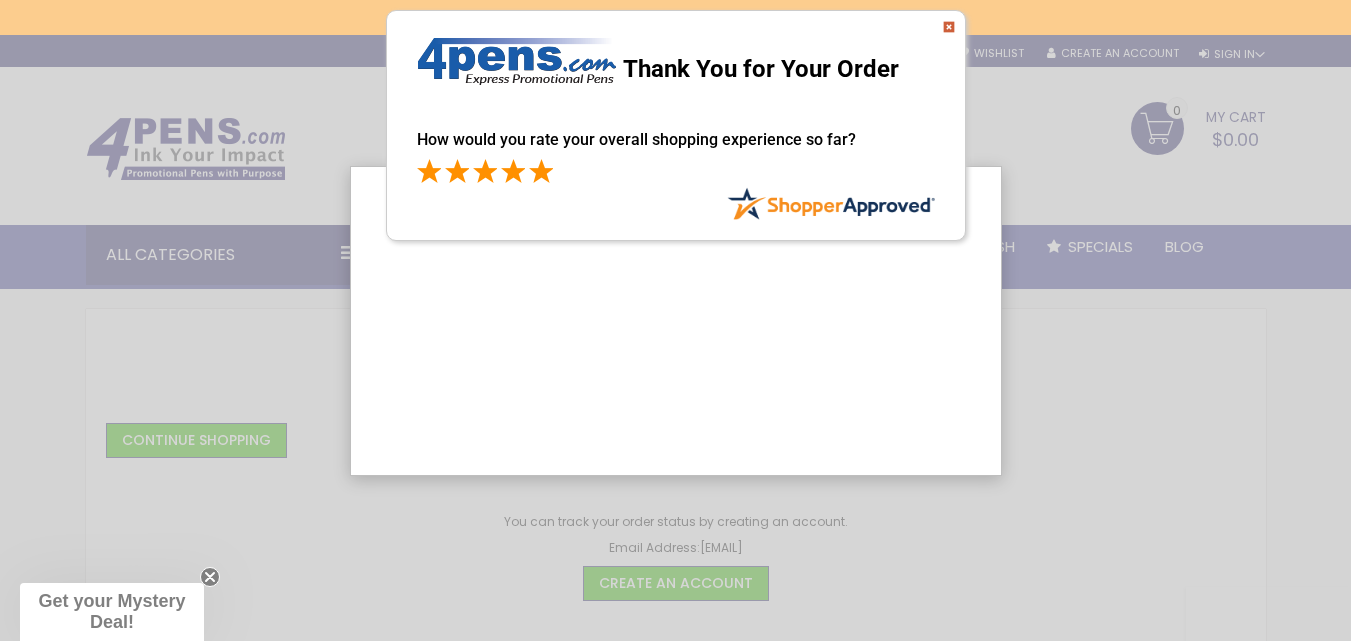 click at bounding box center [541, 171] 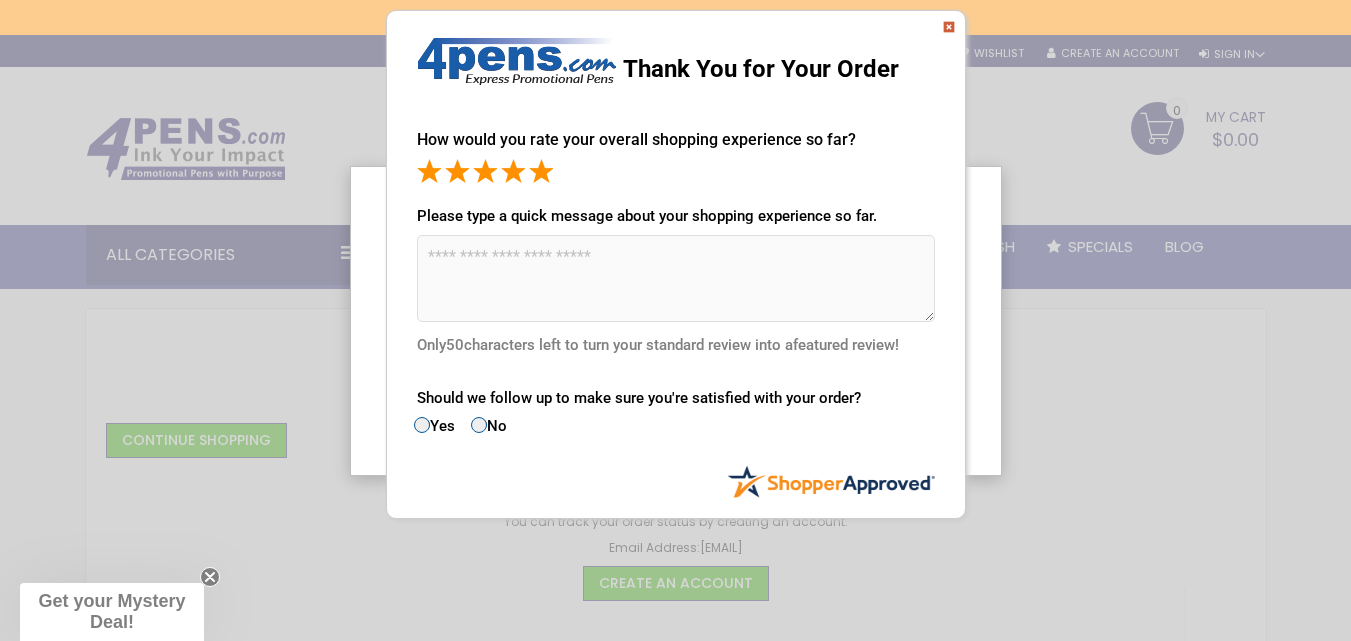 click at bounding box center [949, 27] 